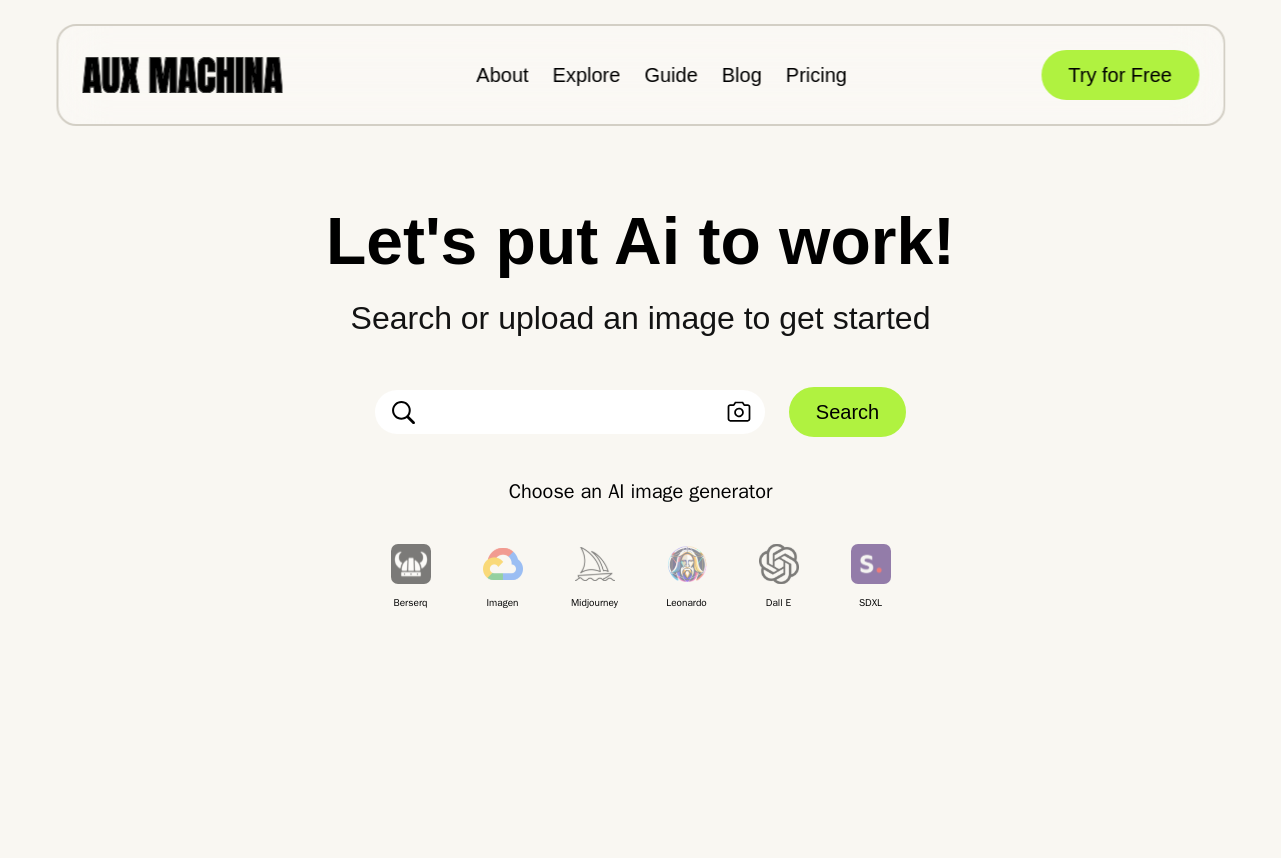 scroll, scrollTop: 0, scrollLeft: 0, axis: both 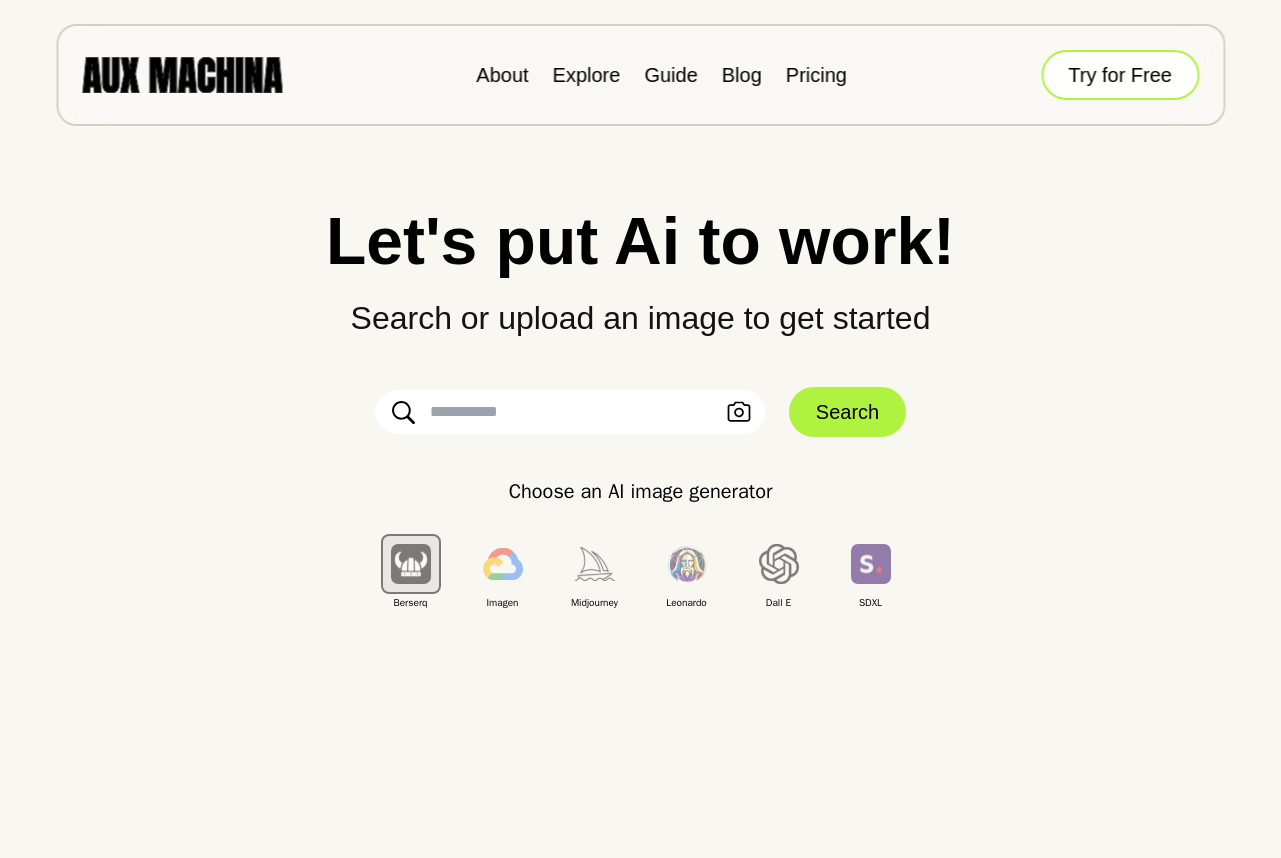 click on "Try for Free" at bounding box center [1120, 75] 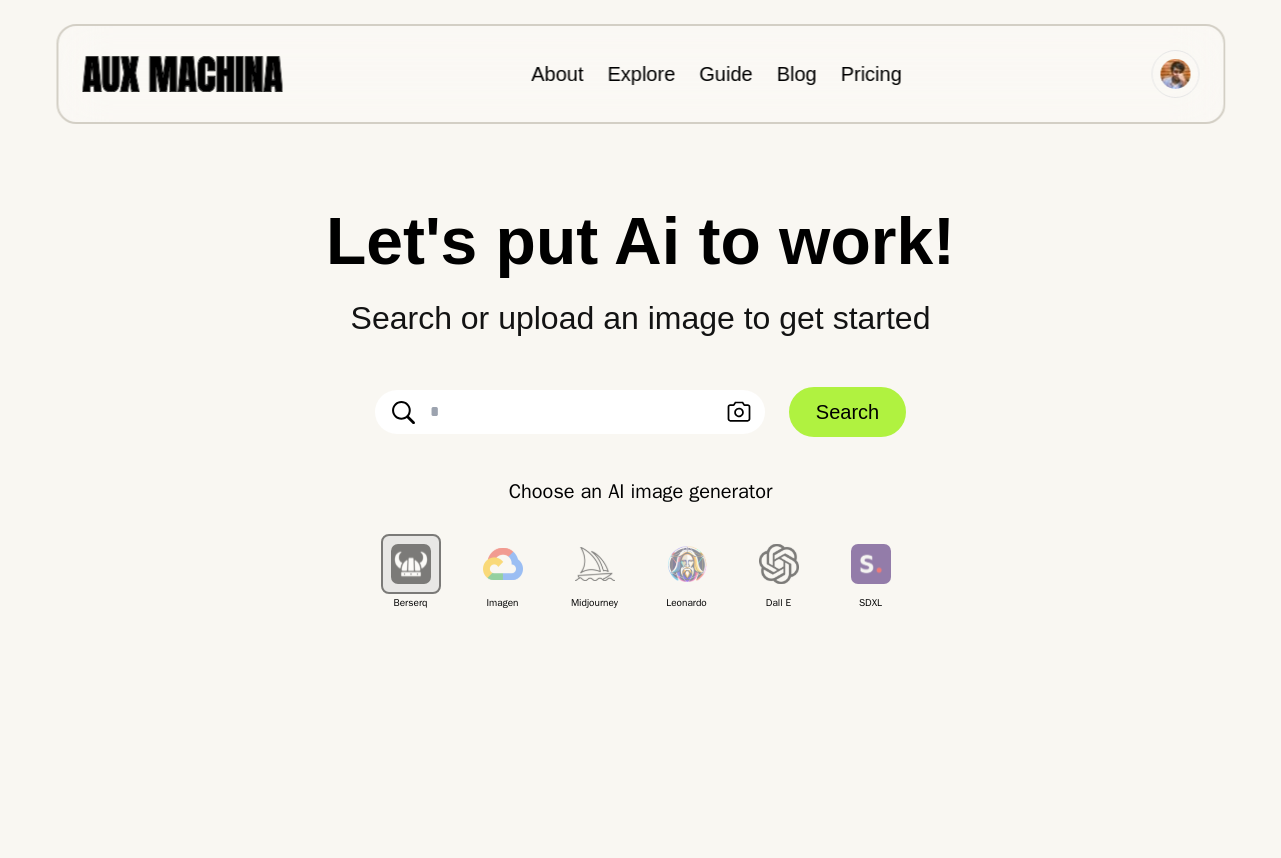 scroll, scrollTop: 0, scrollLeft: 0, axis: both 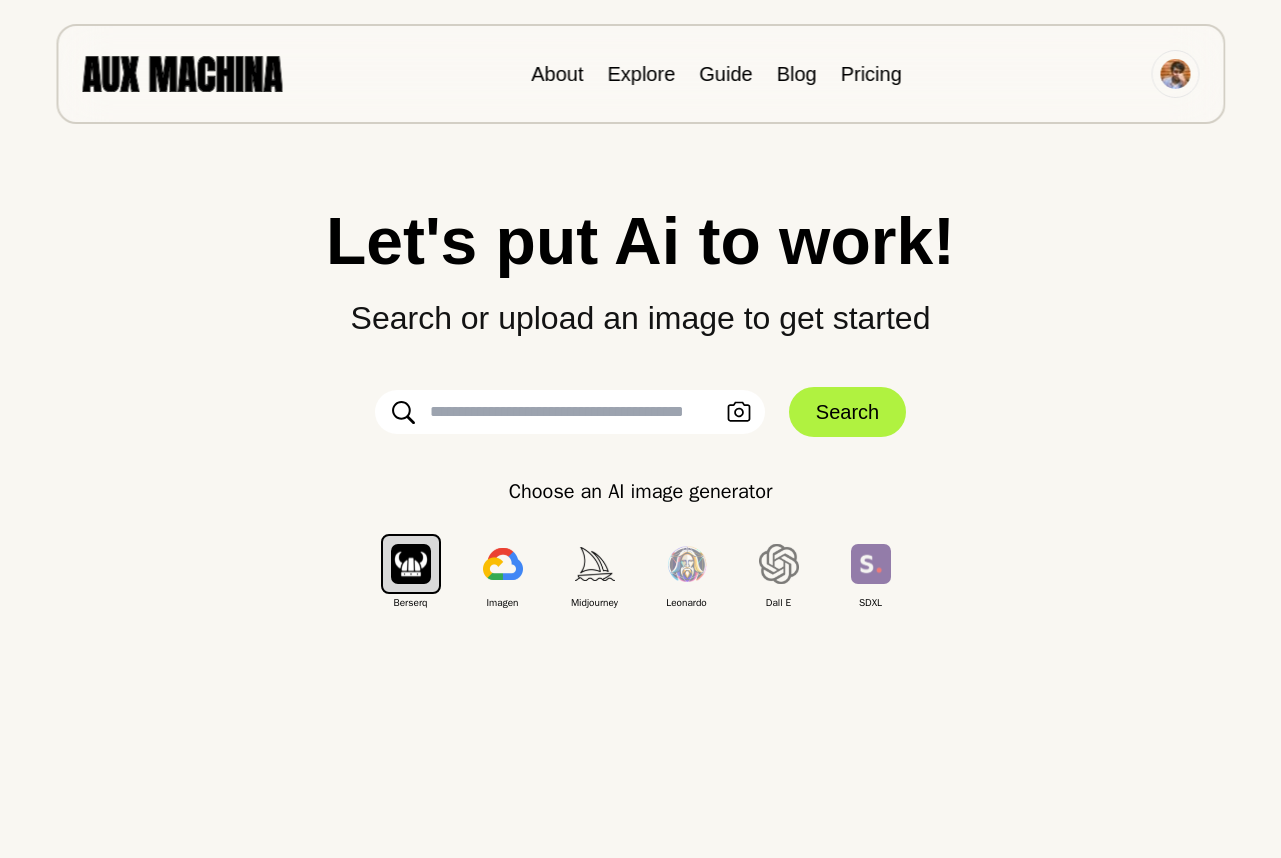 click at bounding box center [570, 412] 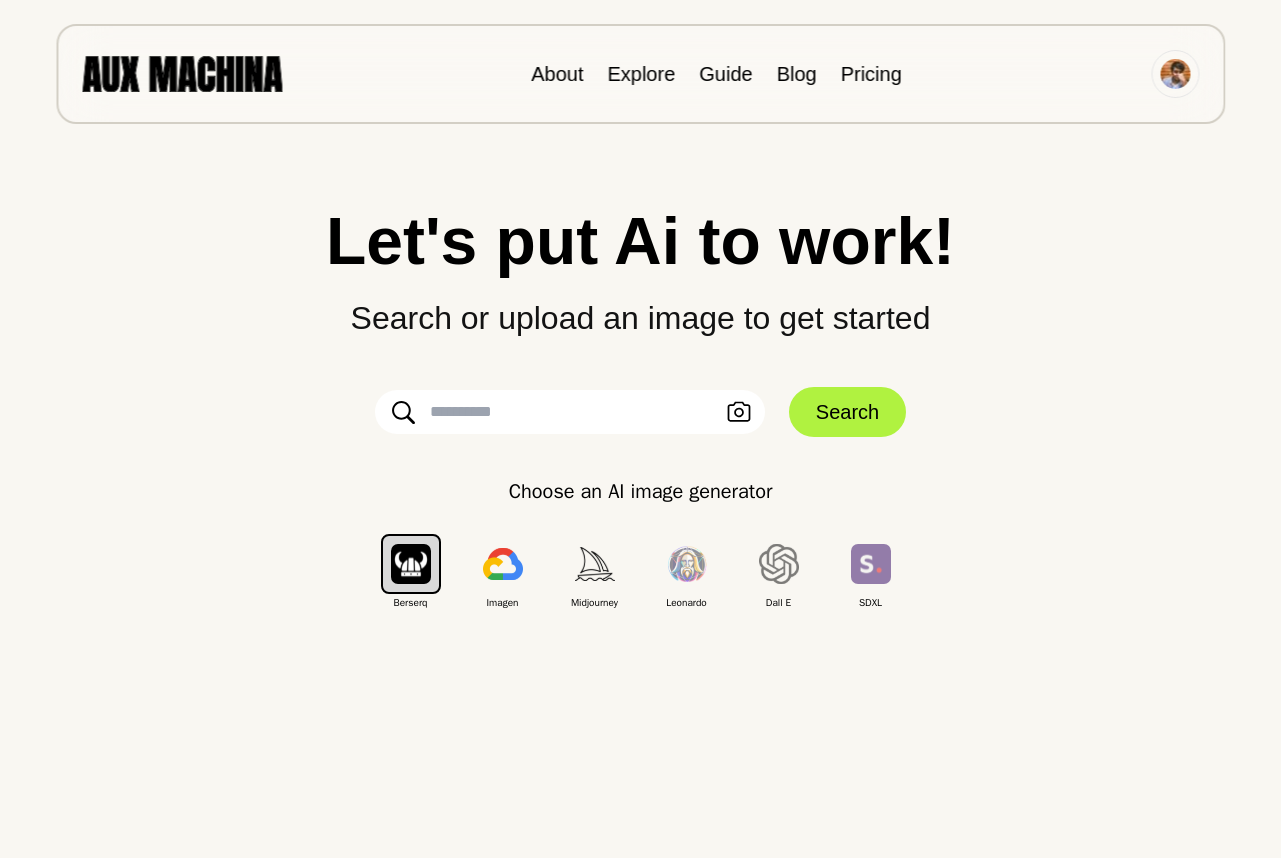 click at bounding box center [570, 412] 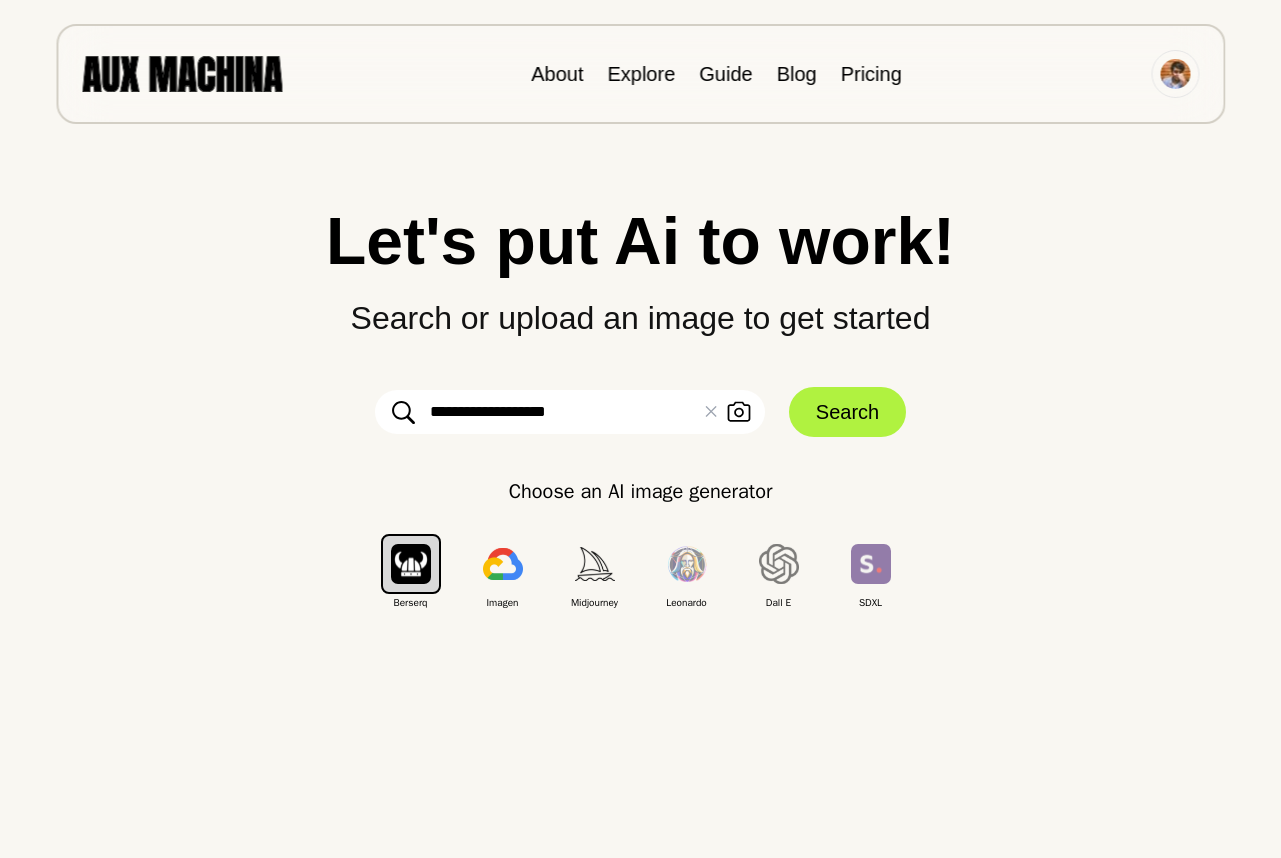 click on "**********" at bounding box center (570, 412) 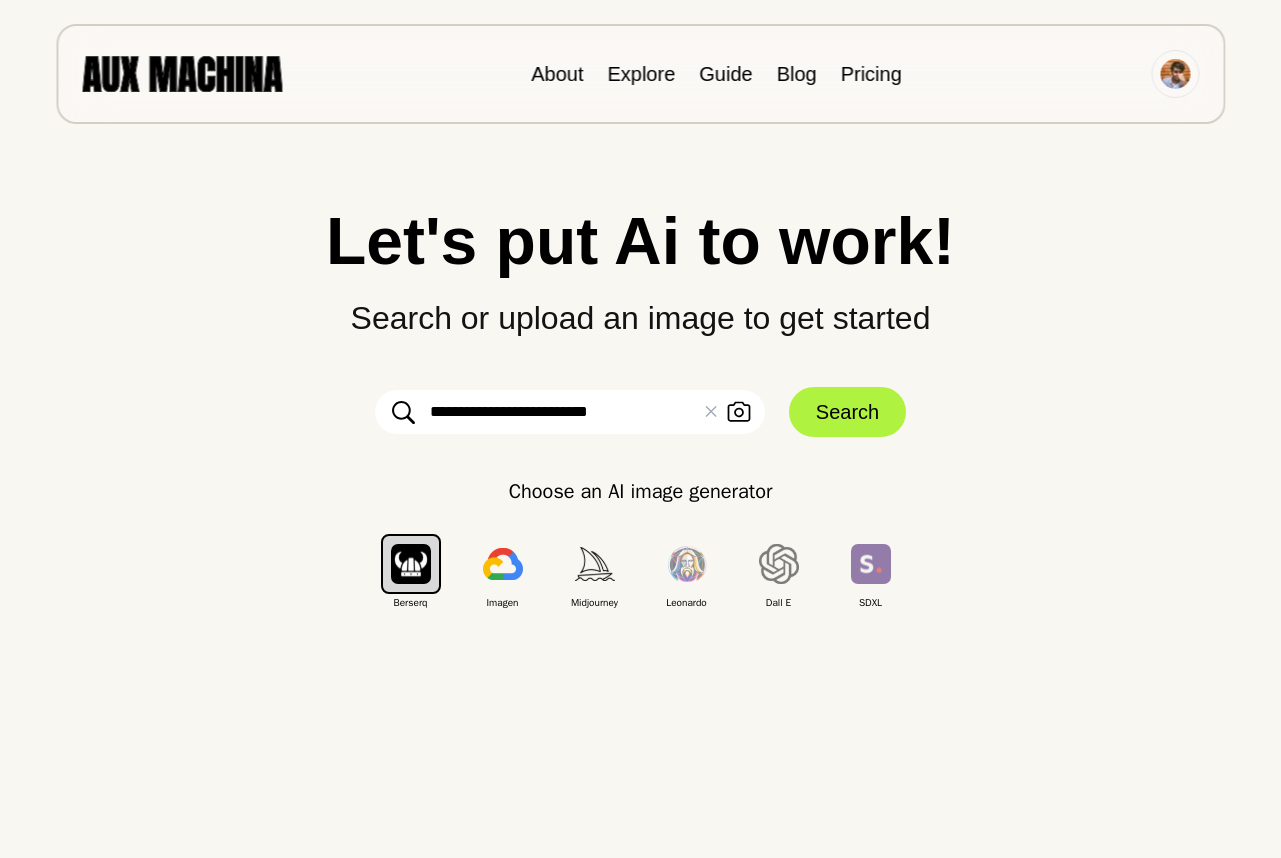 click on "**********" at bounding box center (570, 412) 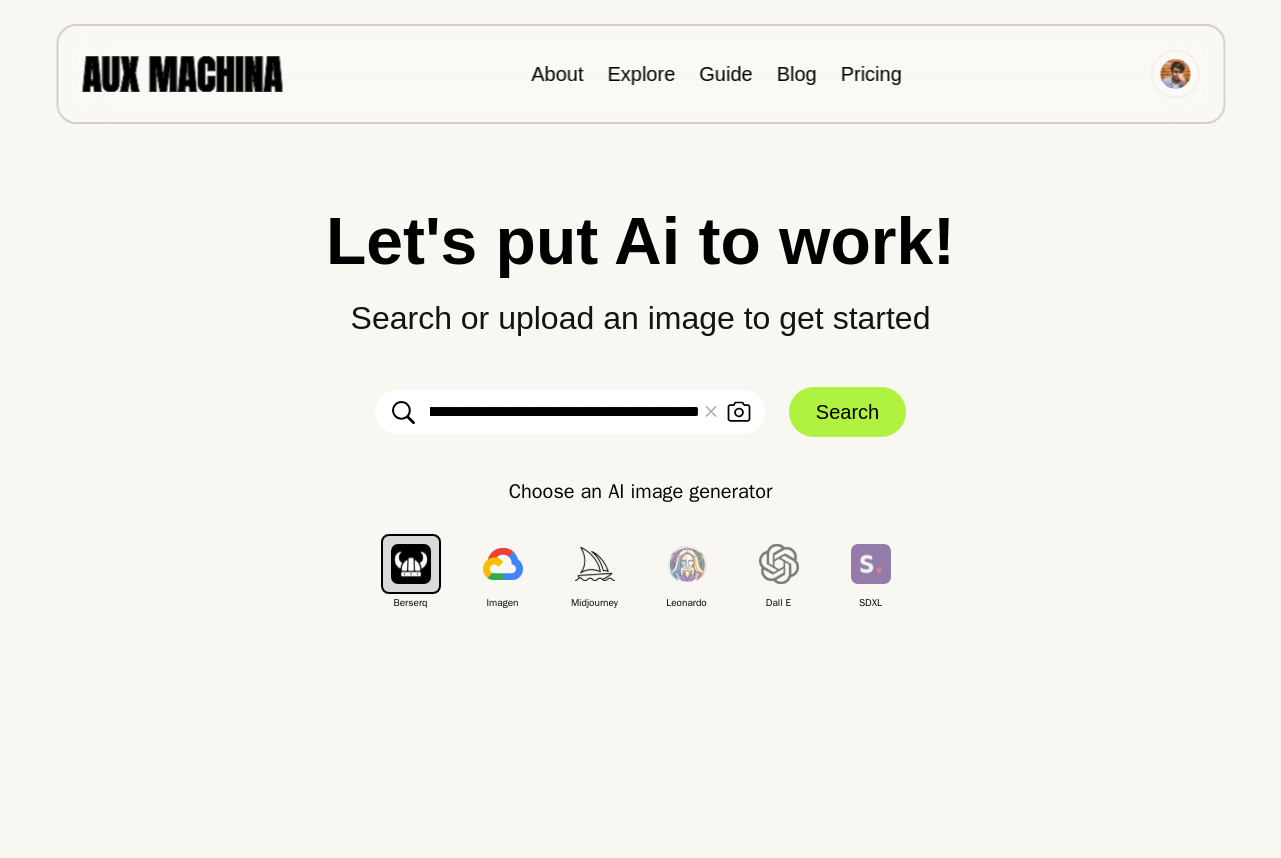 scroll, scrollTop: 0, scrollLeft: 166, axis: horizontal 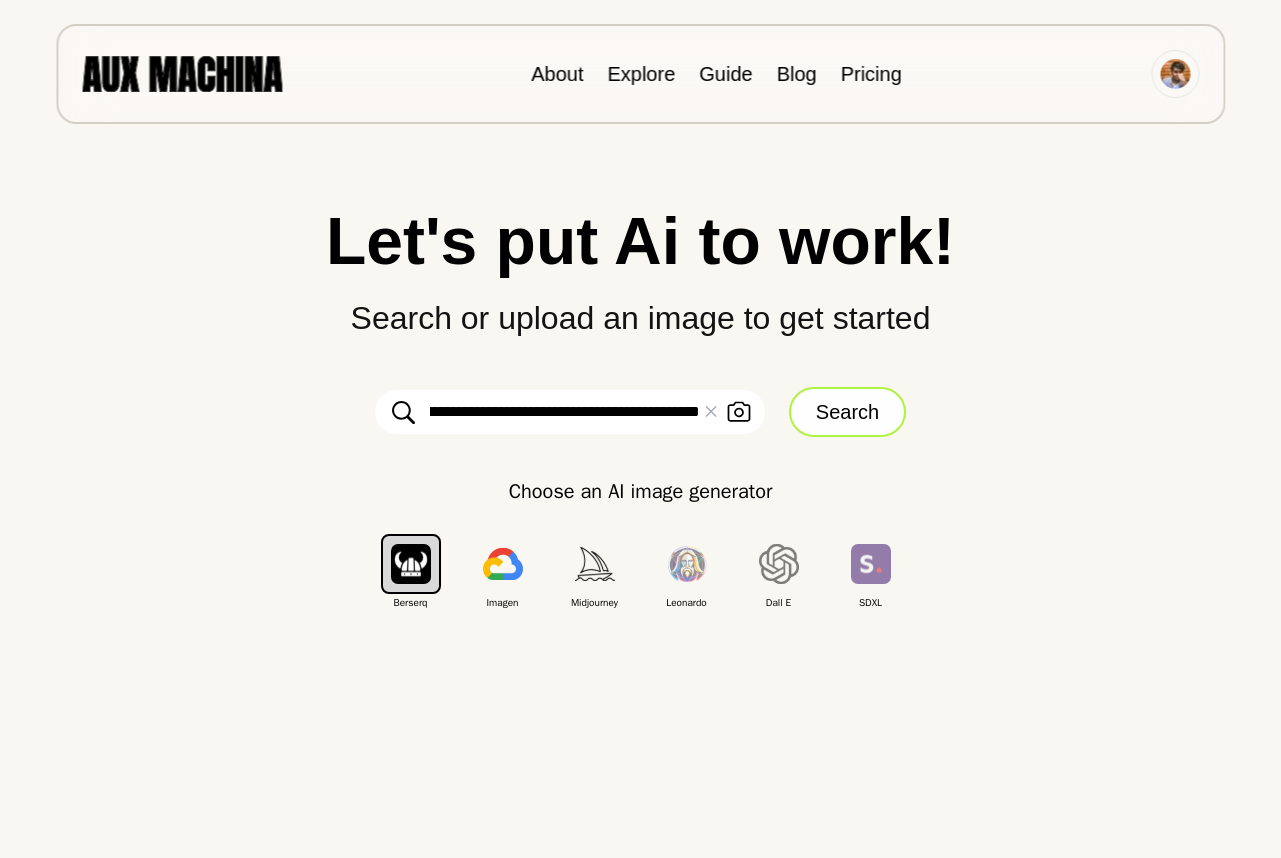 type on "**********" 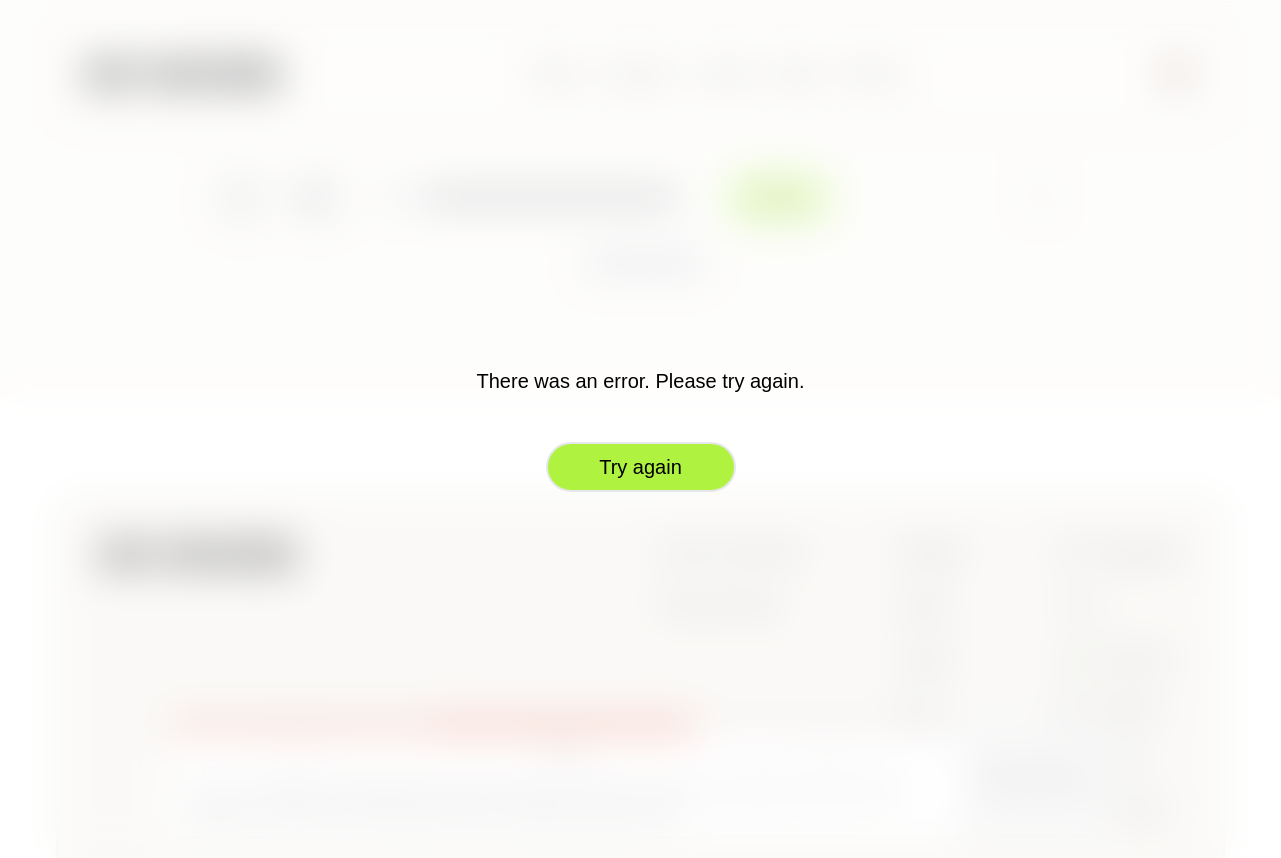 click on "Try again" at bounding box center [641, 467] 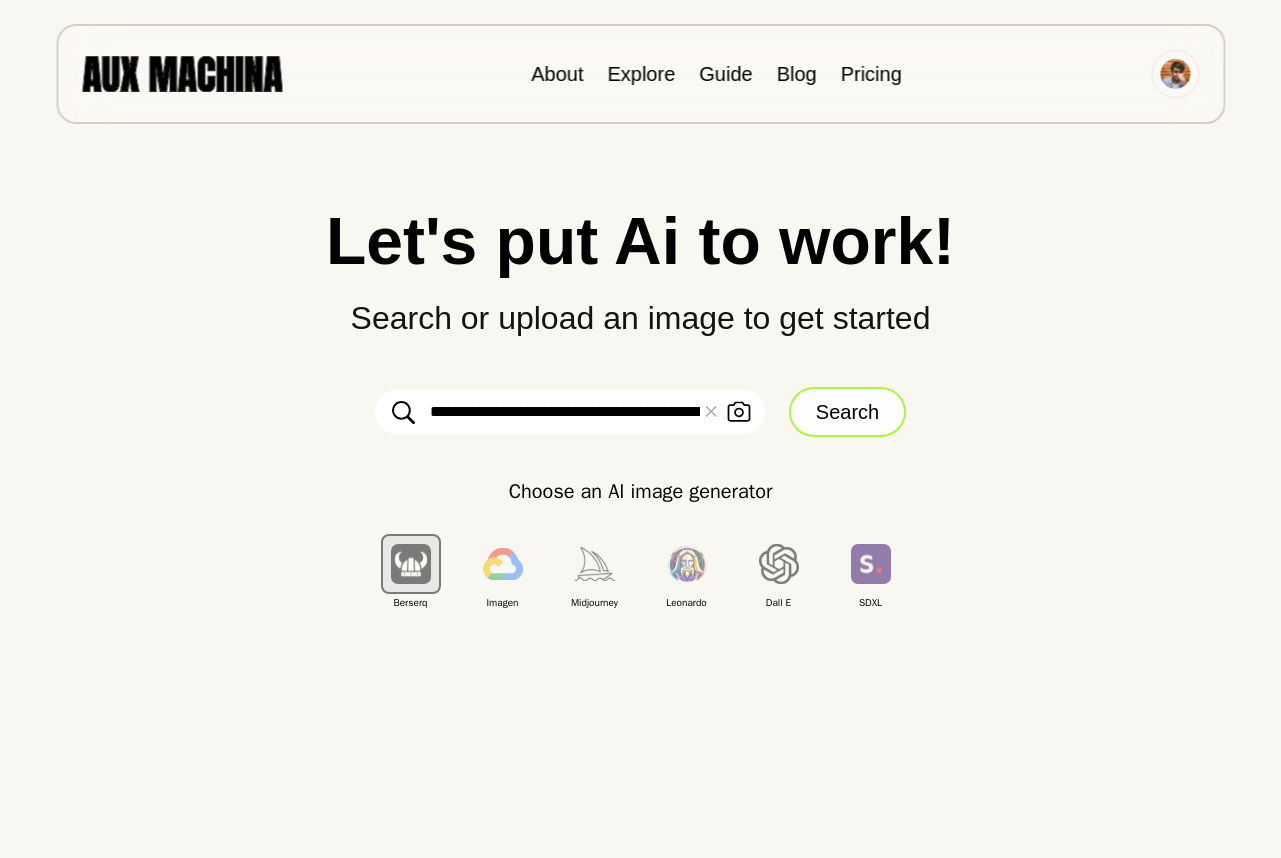 click on "Search" at bounding box center (847, 412) 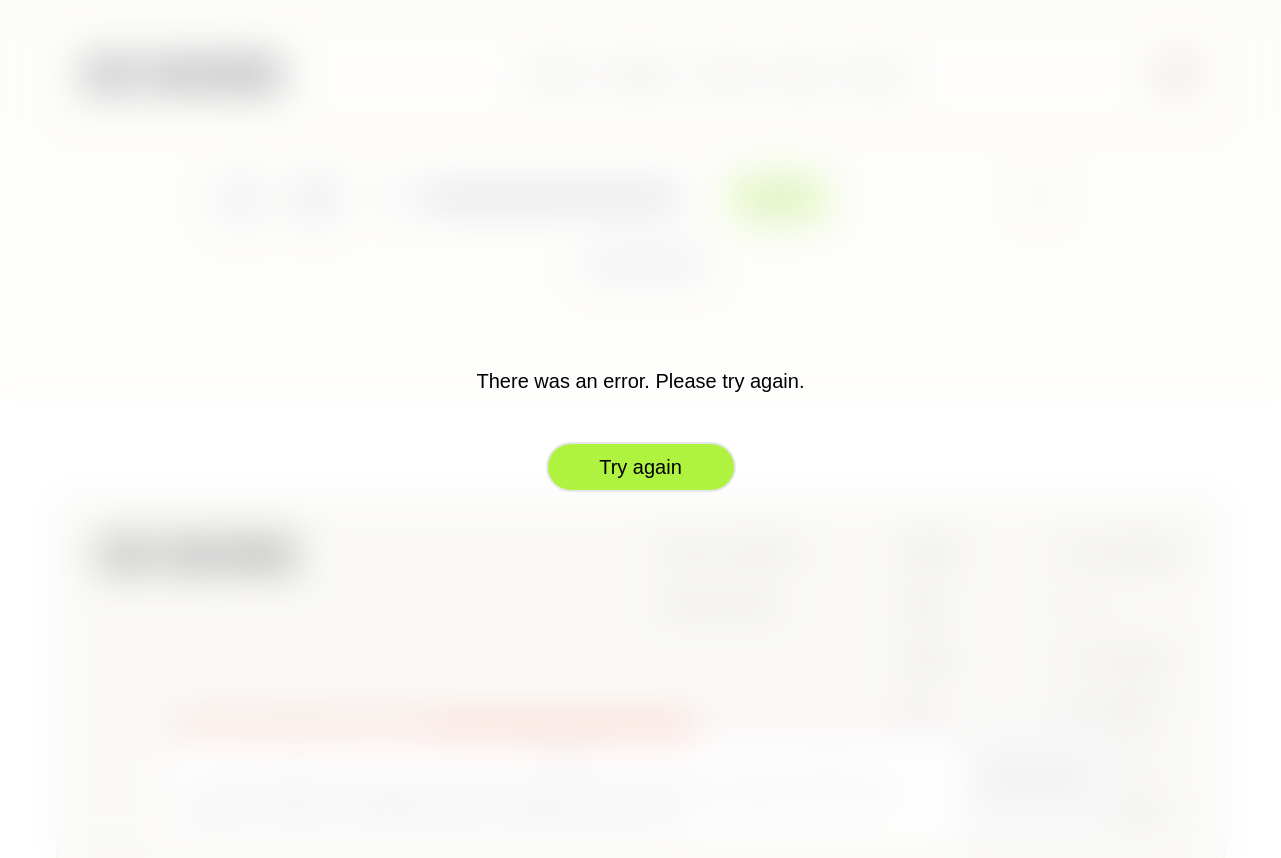 click on "Try again" at bounding box center (641, 467) 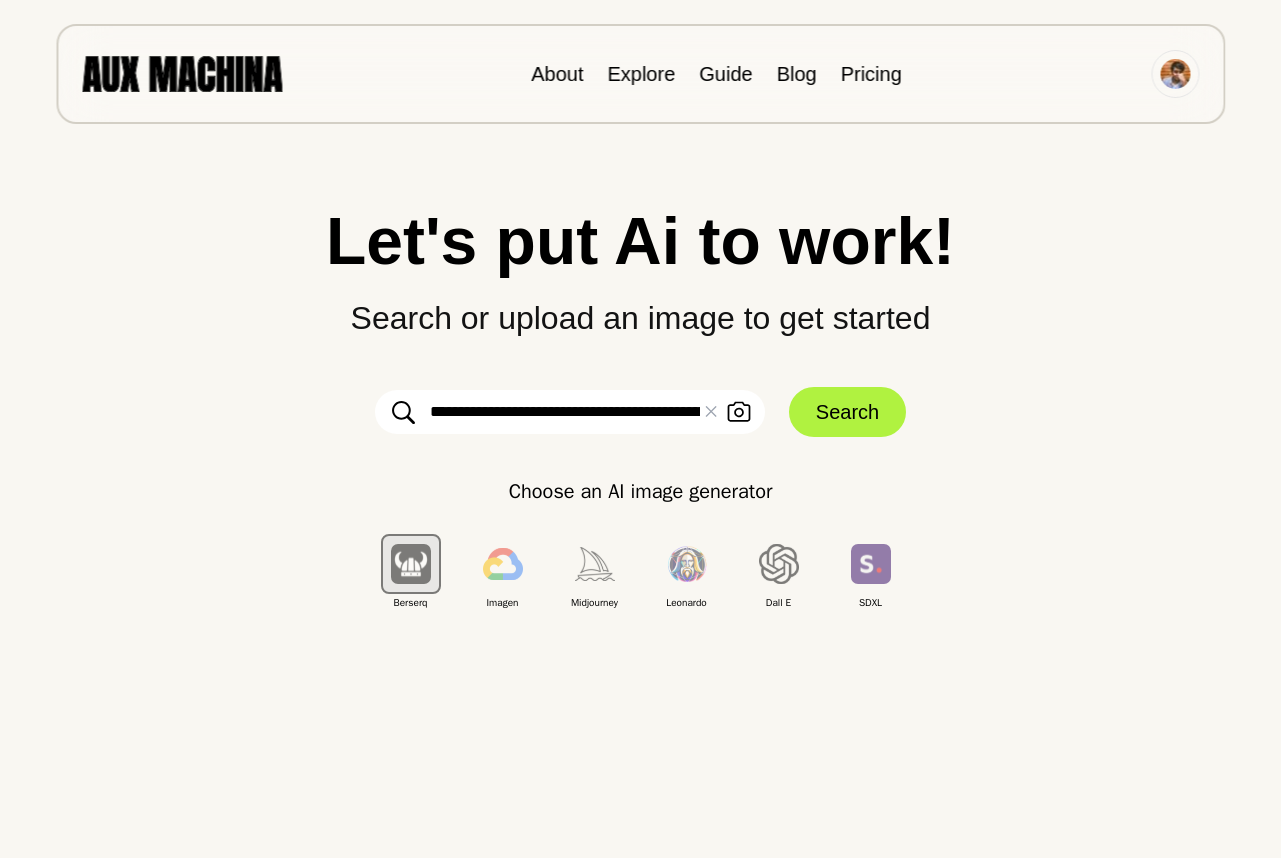 click on "**********" at bounding box center (570, 412) 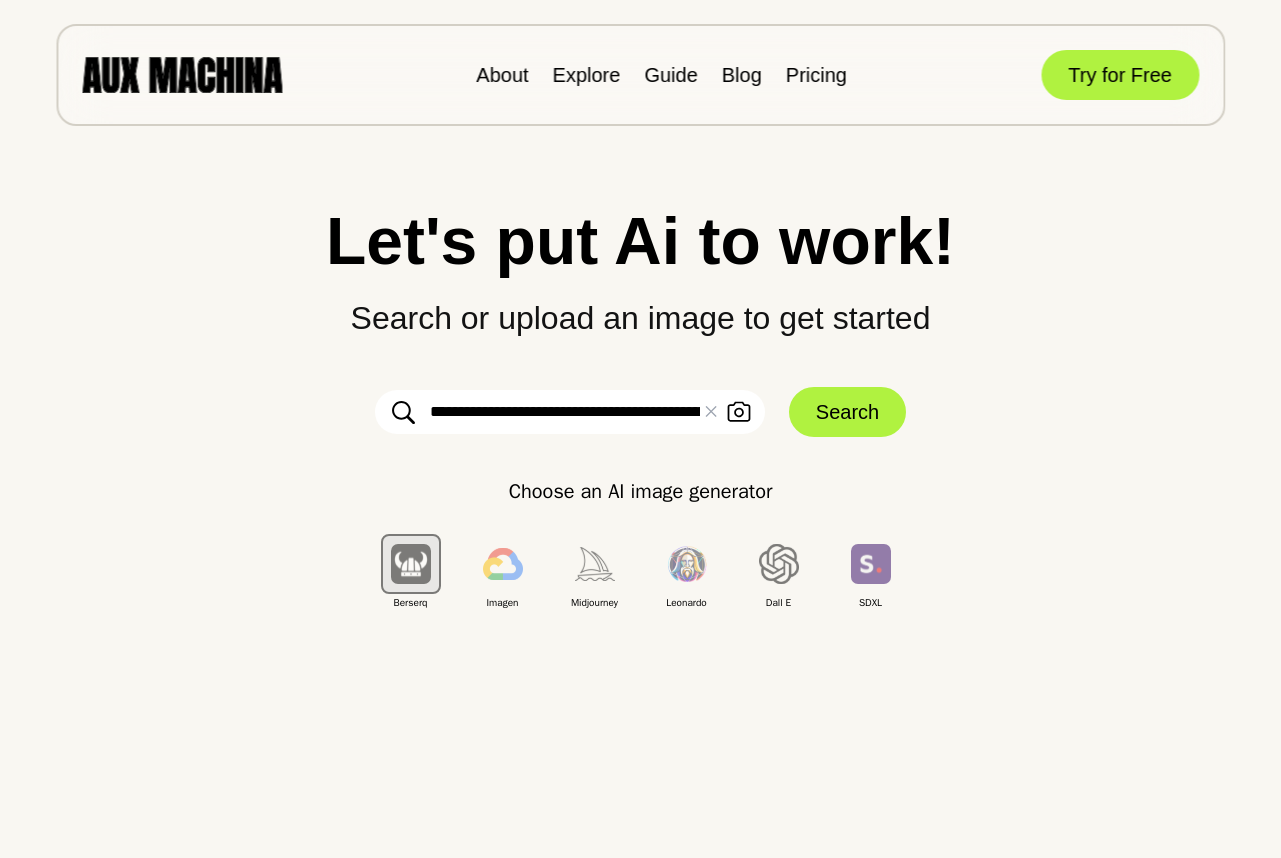 scroll, scrollTop: 0, scrollLeft: 0, axis: both 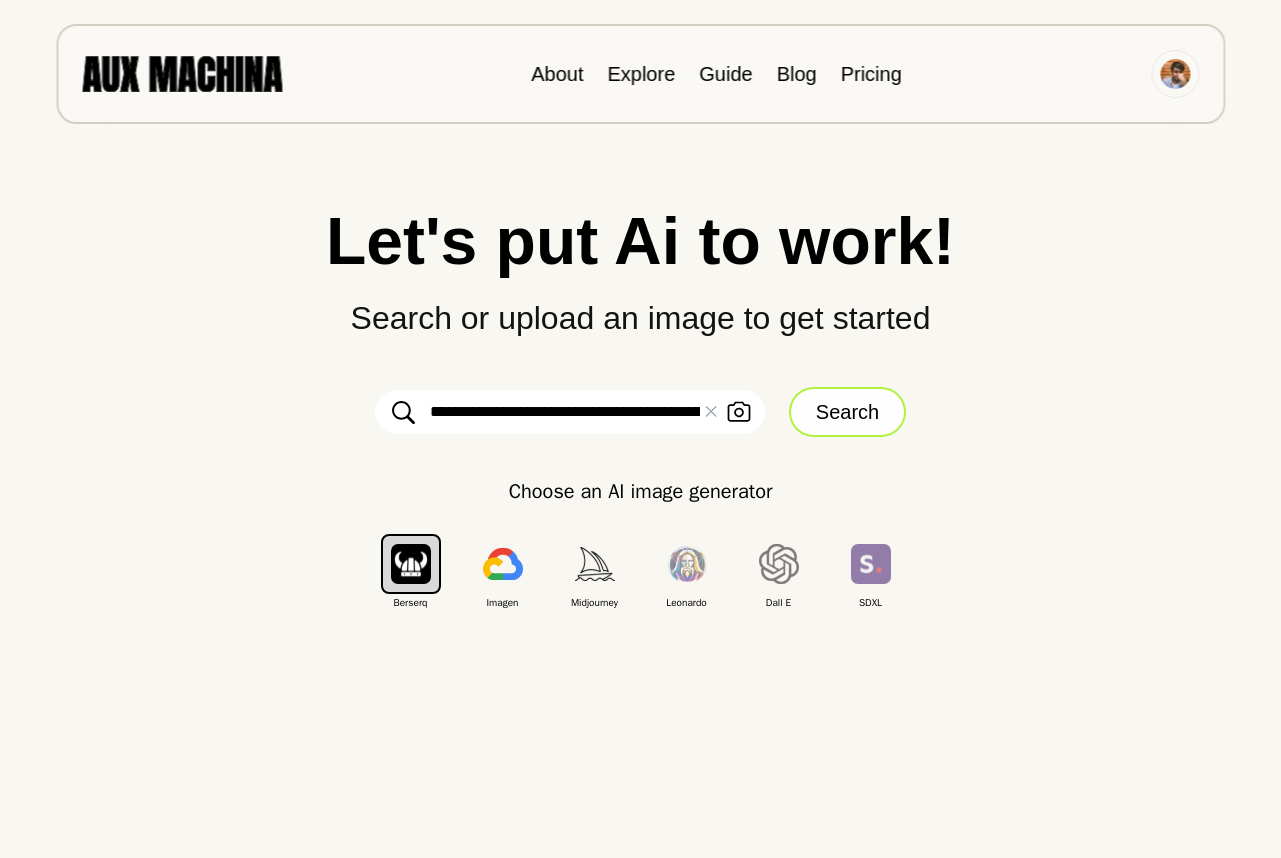 click on "Search" at bounding box center [847, 412] 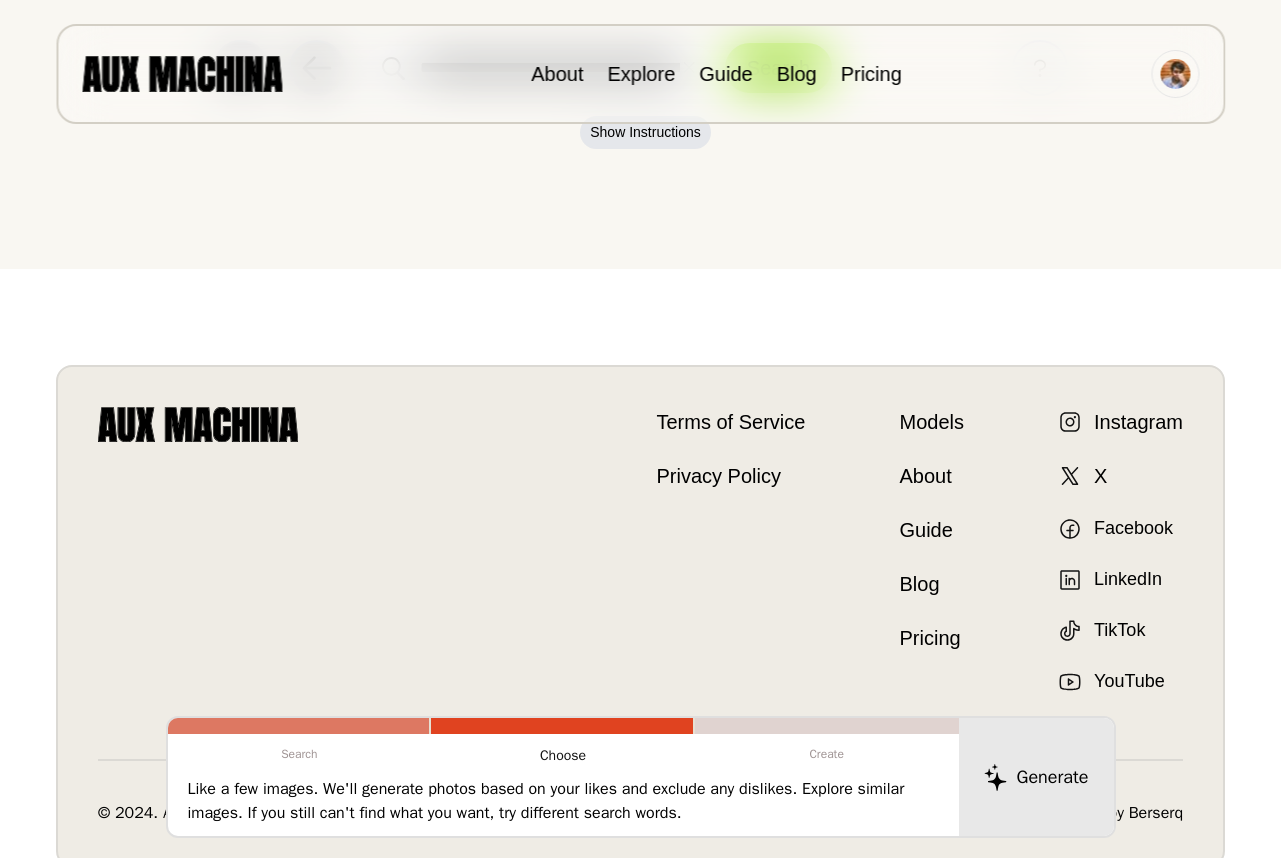 scroll, scrollTop: 132, scrollLeft: 0, axis: vertical 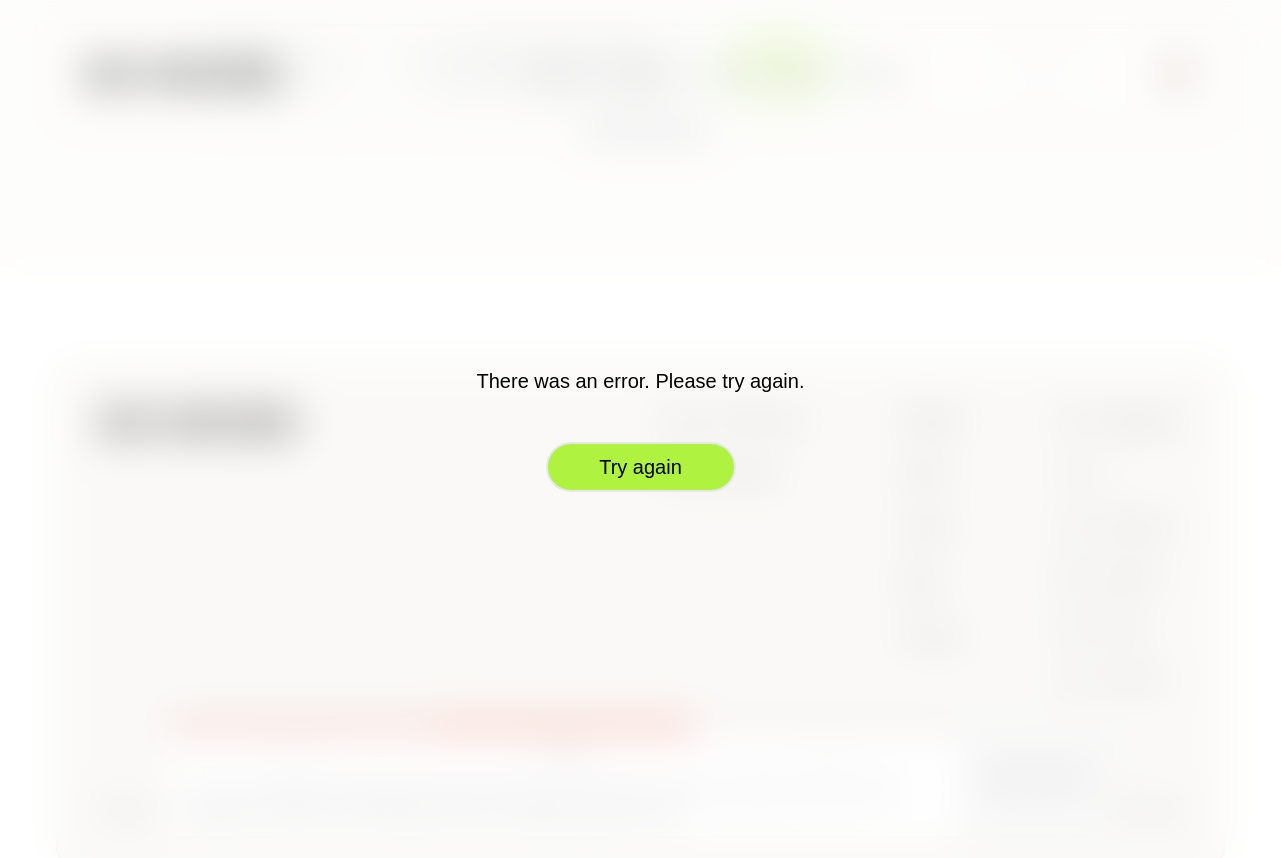 click on "Try again" at bounding box center (641, 467) 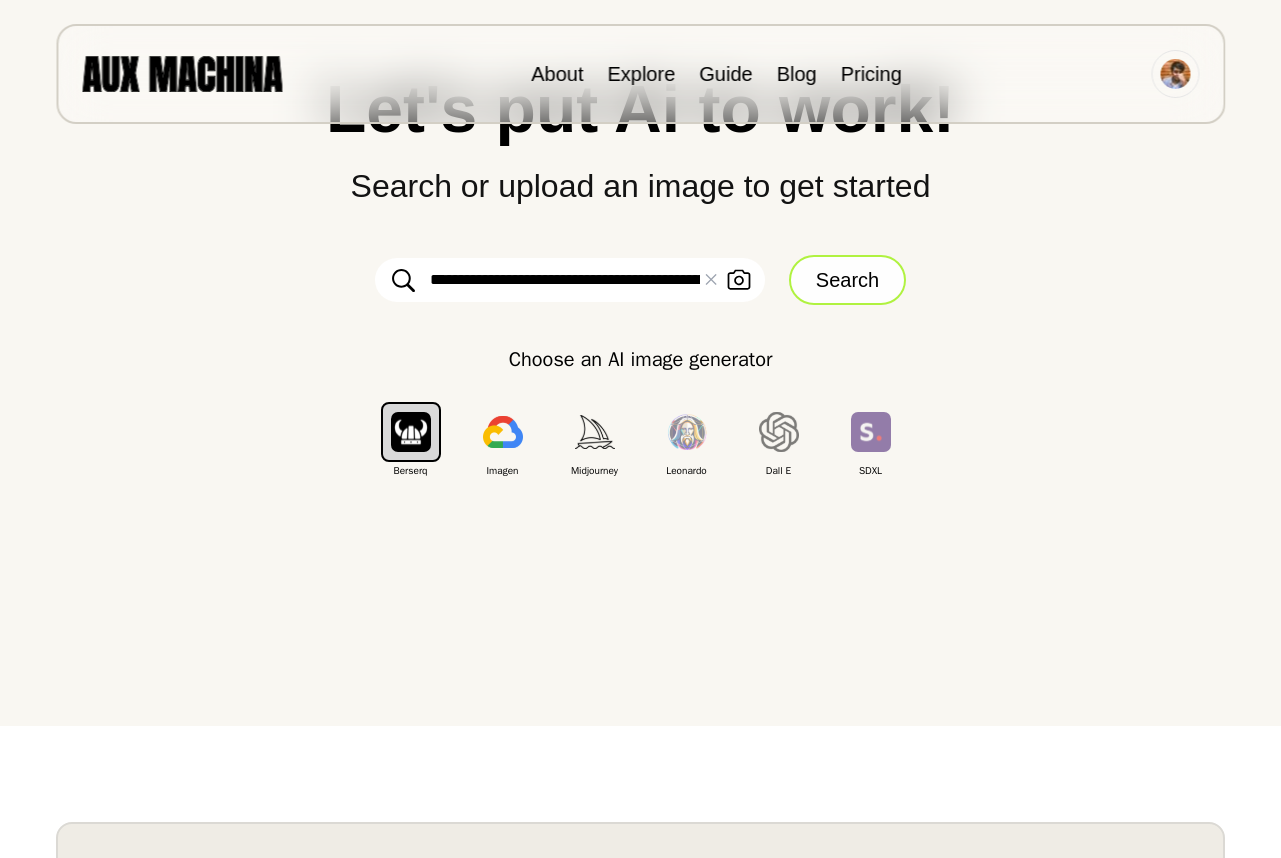 click on "Search" at bounding box center (847, 280) 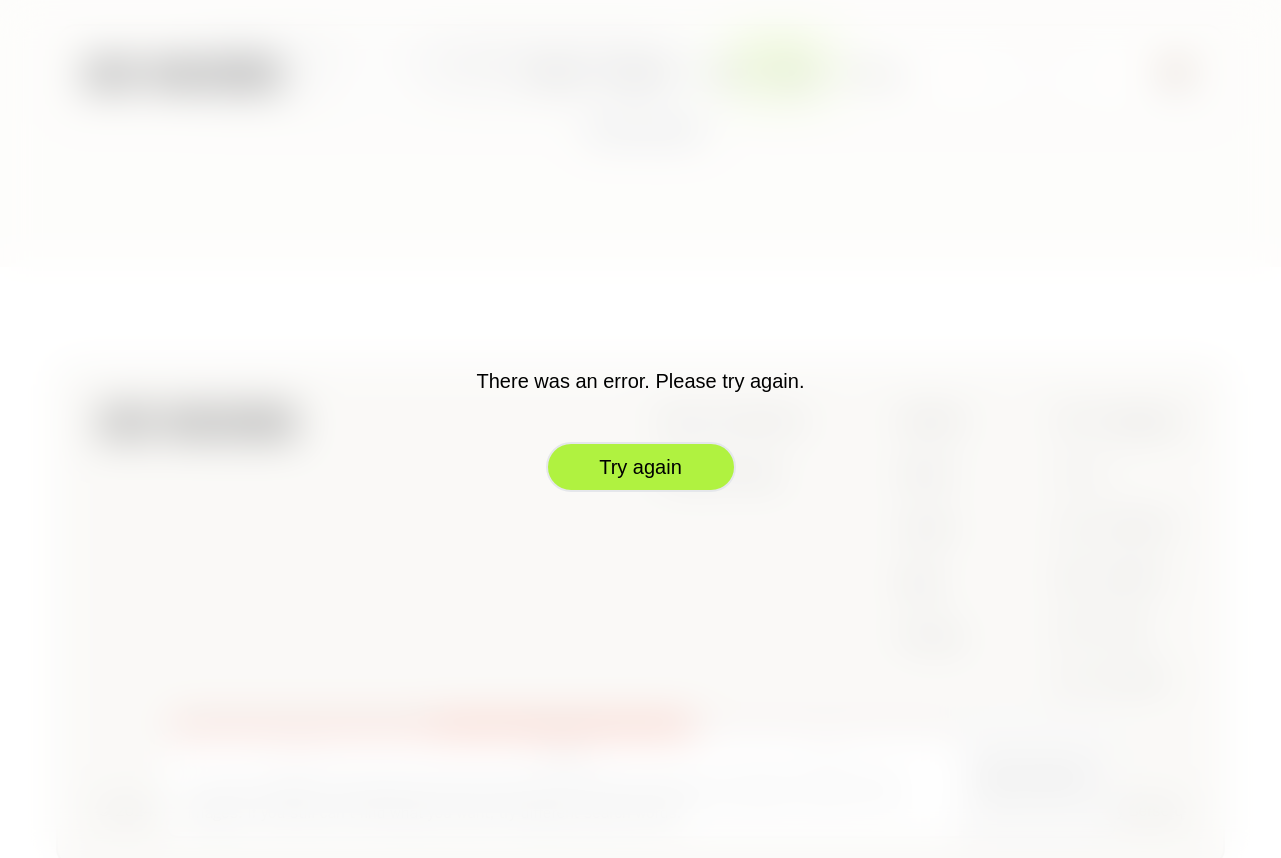 click on "Try again" at bounding box center [641, 467] 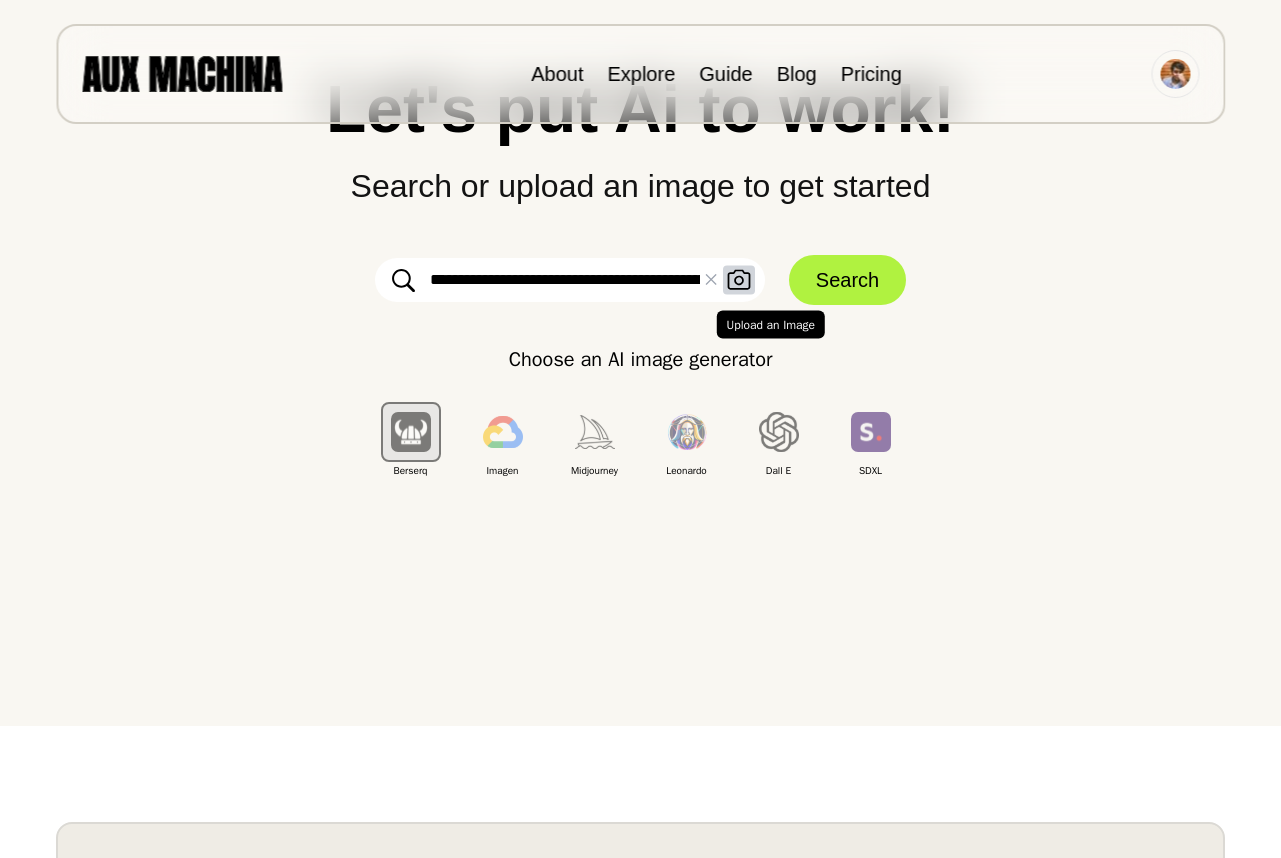 click 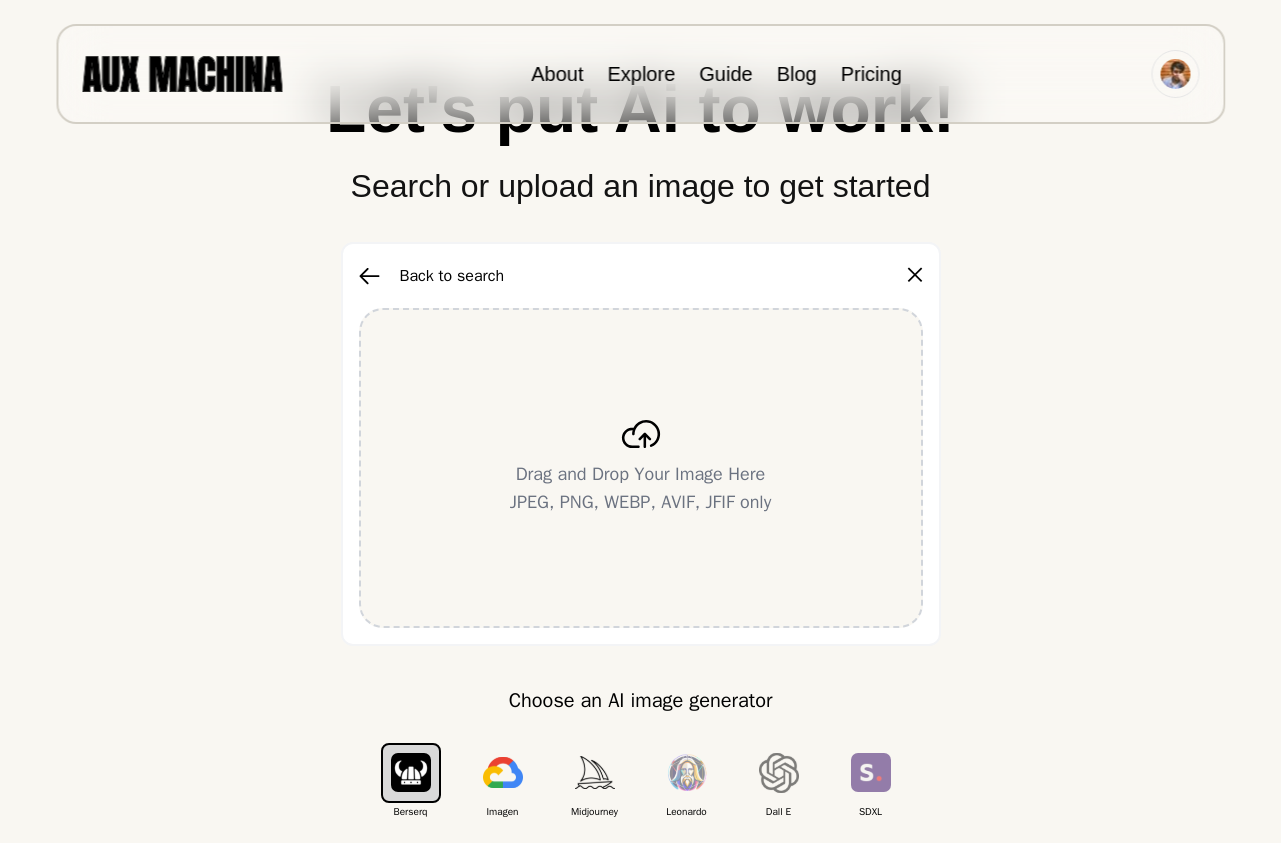 click on "Drag and Drop Your Image Here" at bounding box center [641, 474] 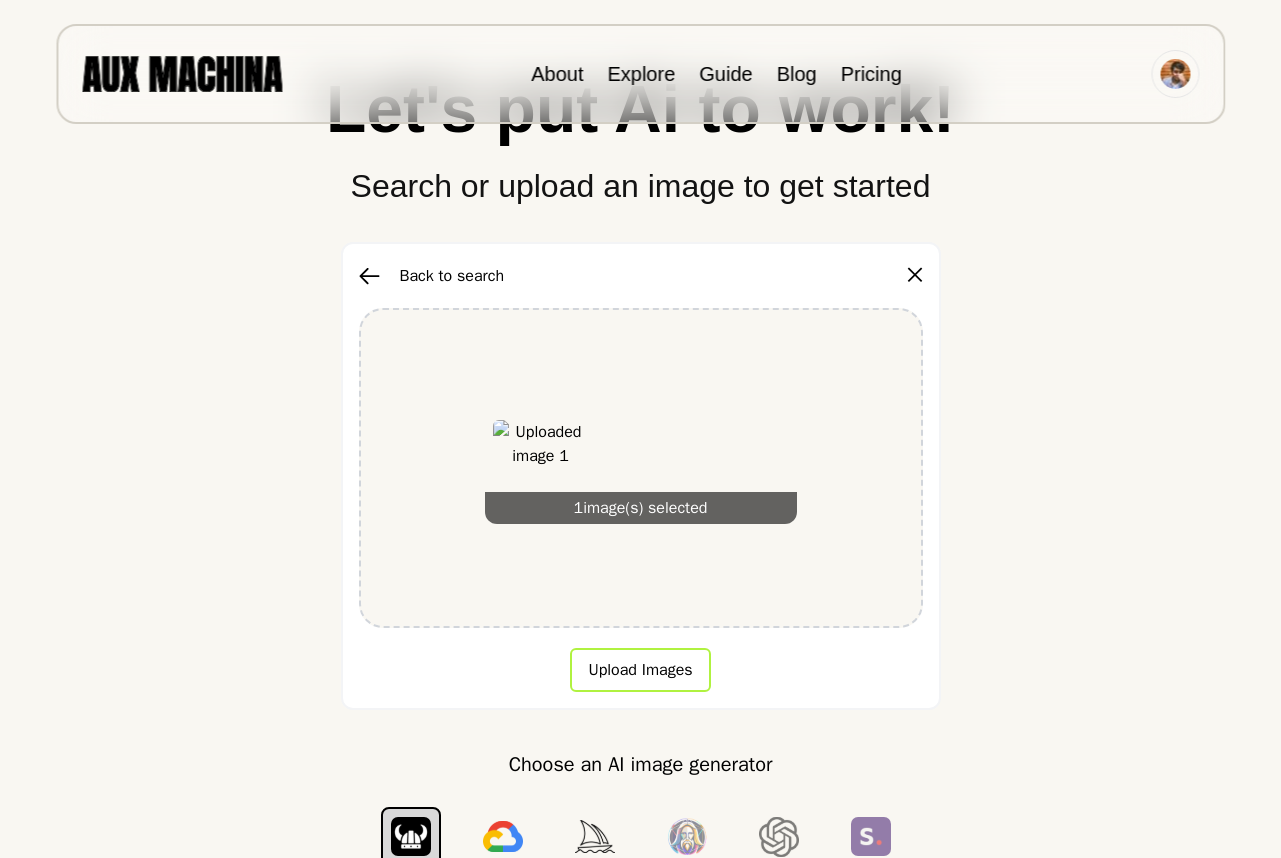 click on "Upload Images" at bounding box center [640, 670] 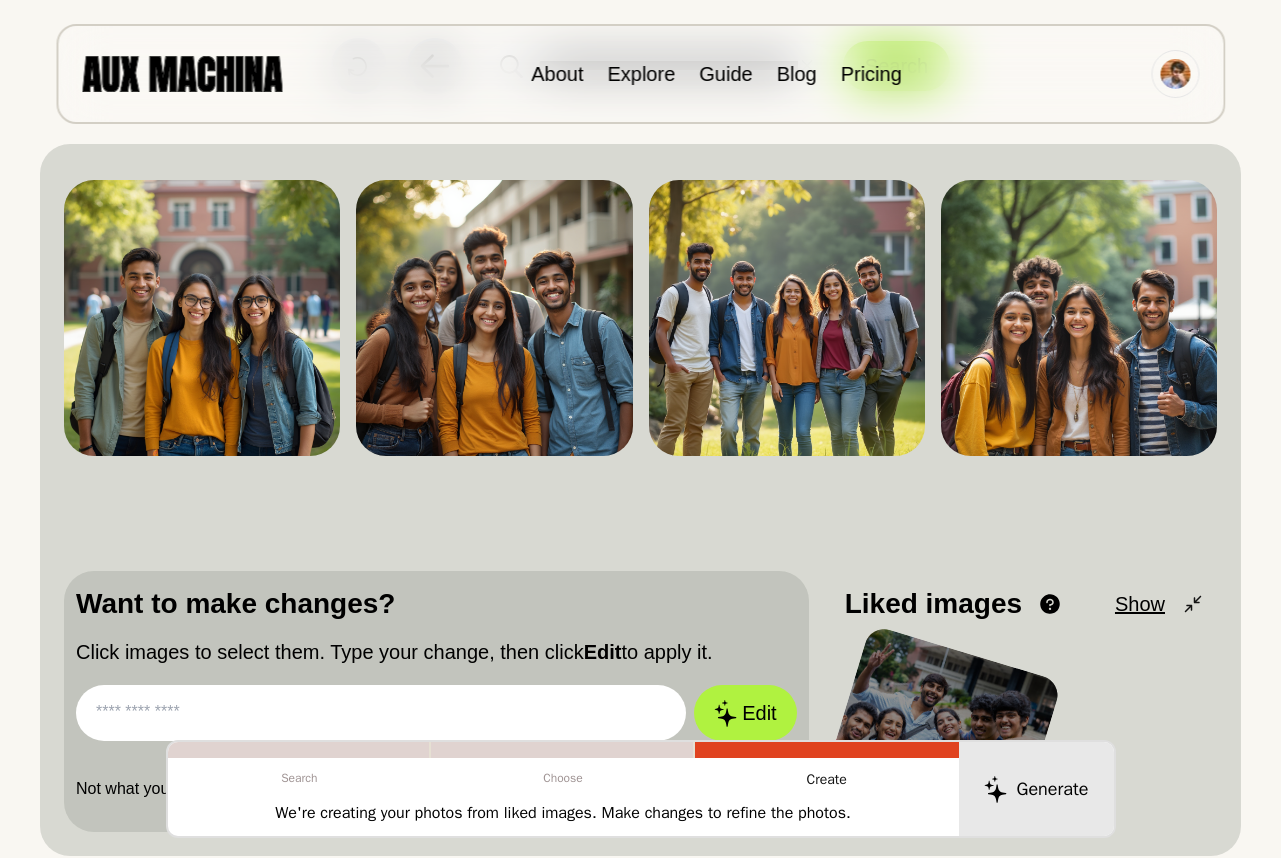 click at bounding box center [381, 713] 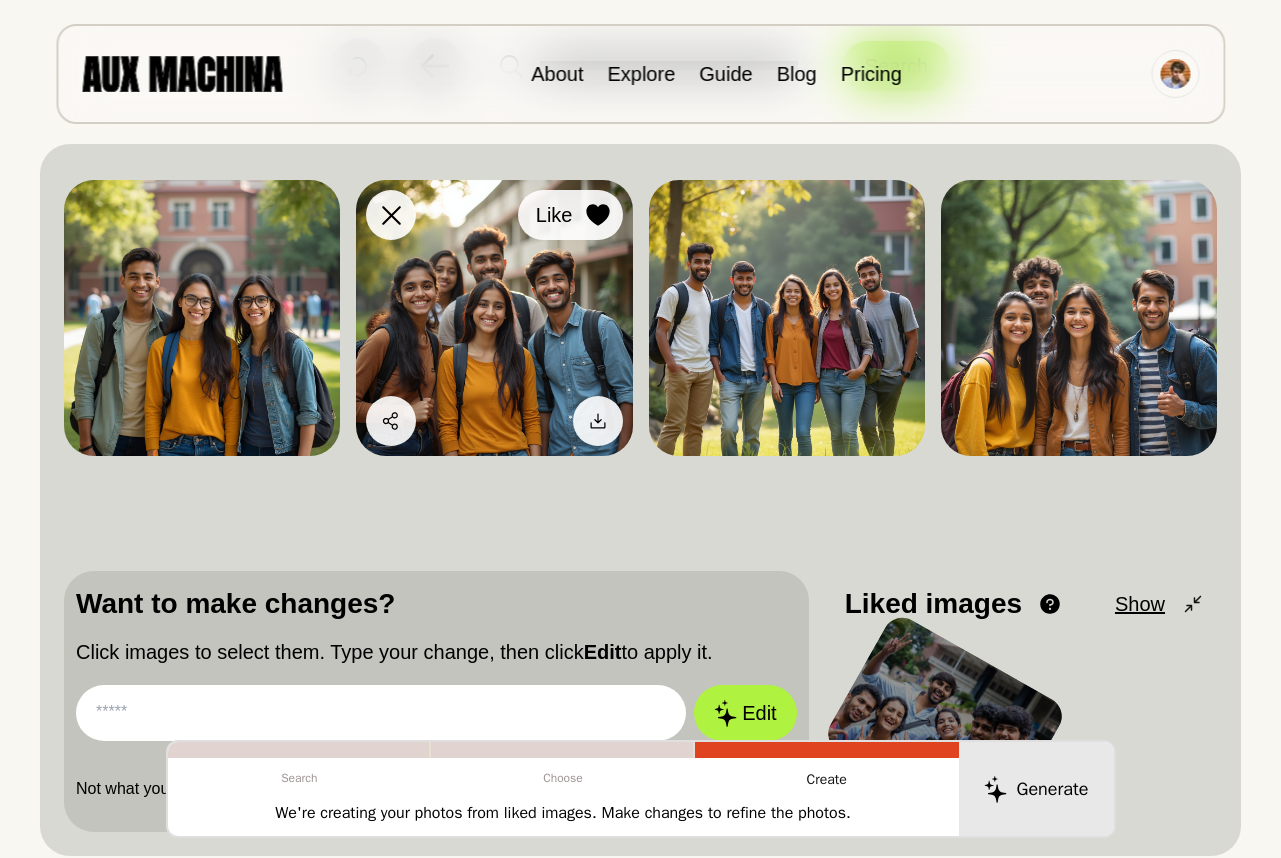 click at bounding box center [598, 215] 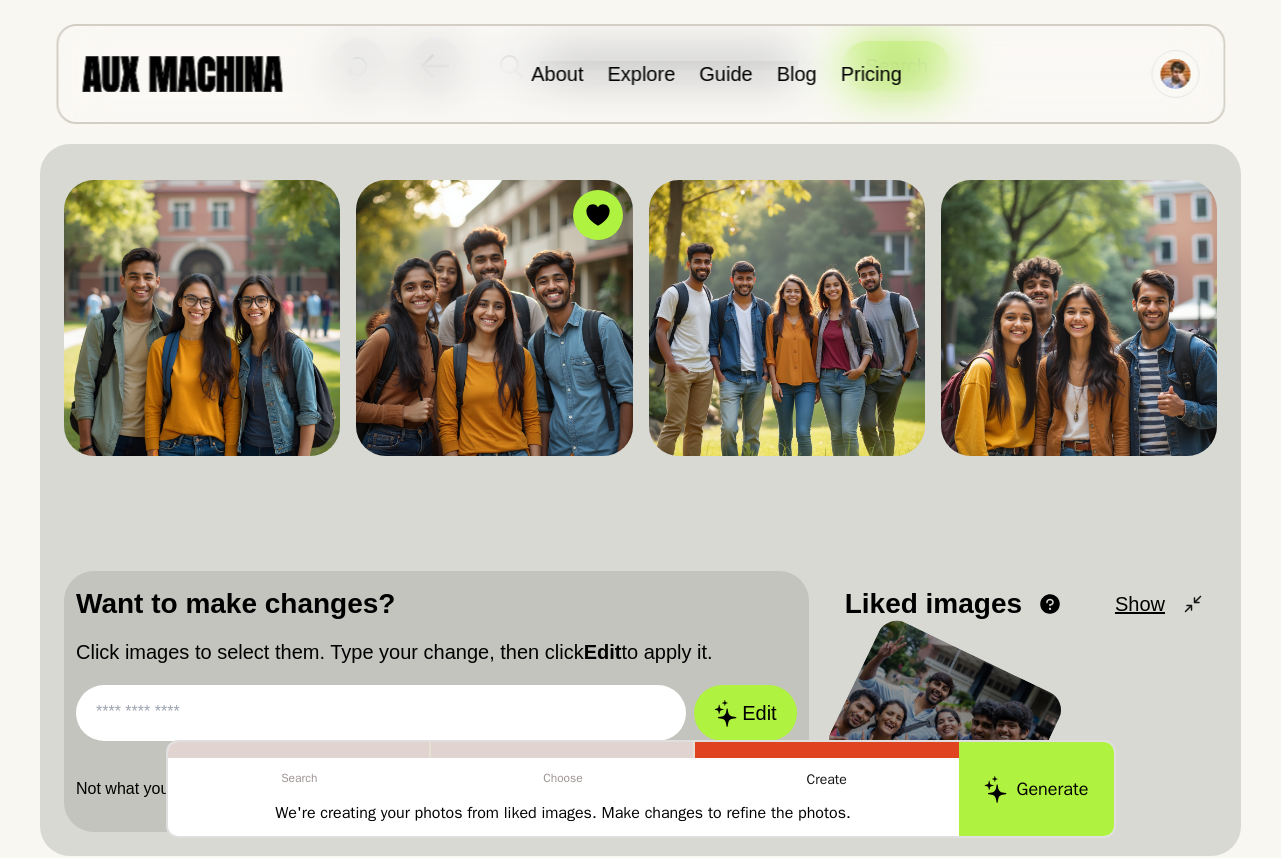 click at bounding box center [381, 713] 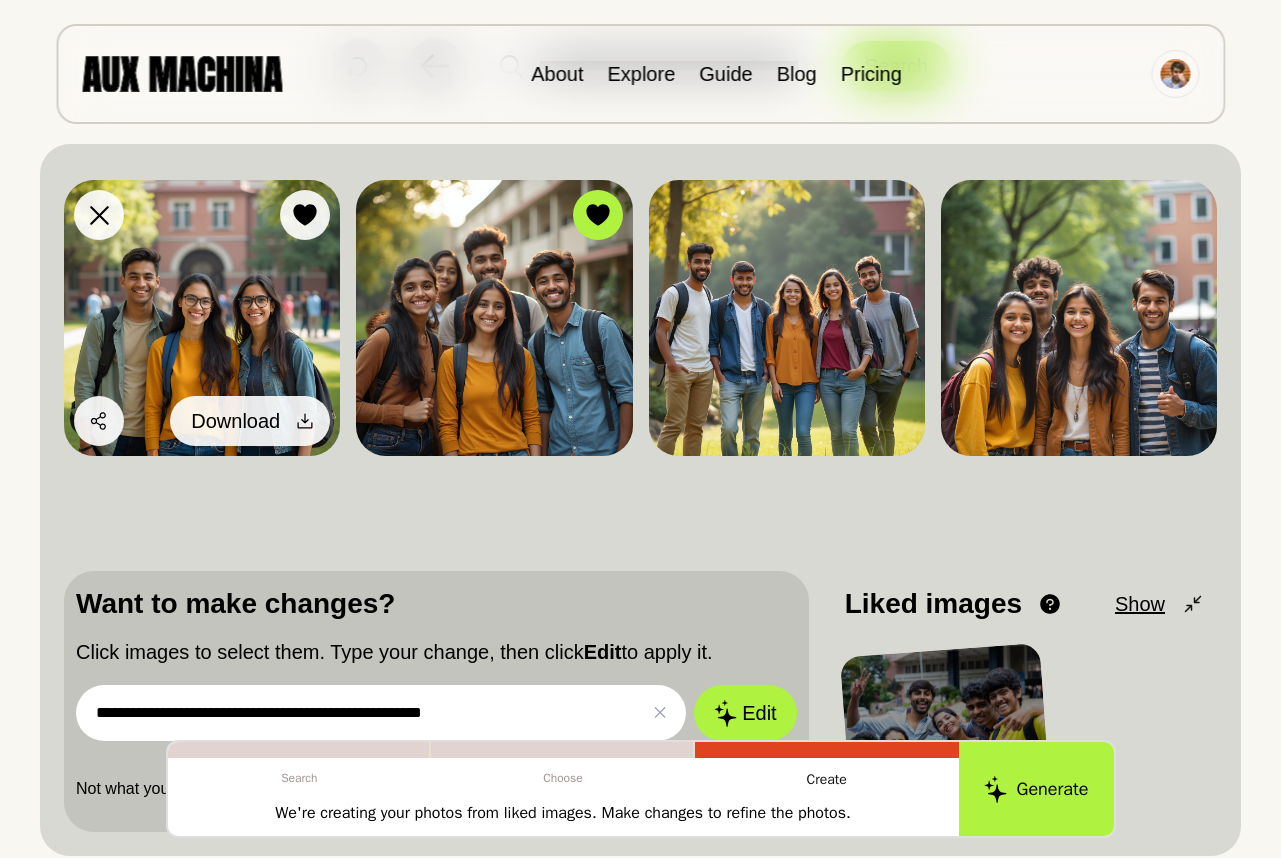 type on "**********" 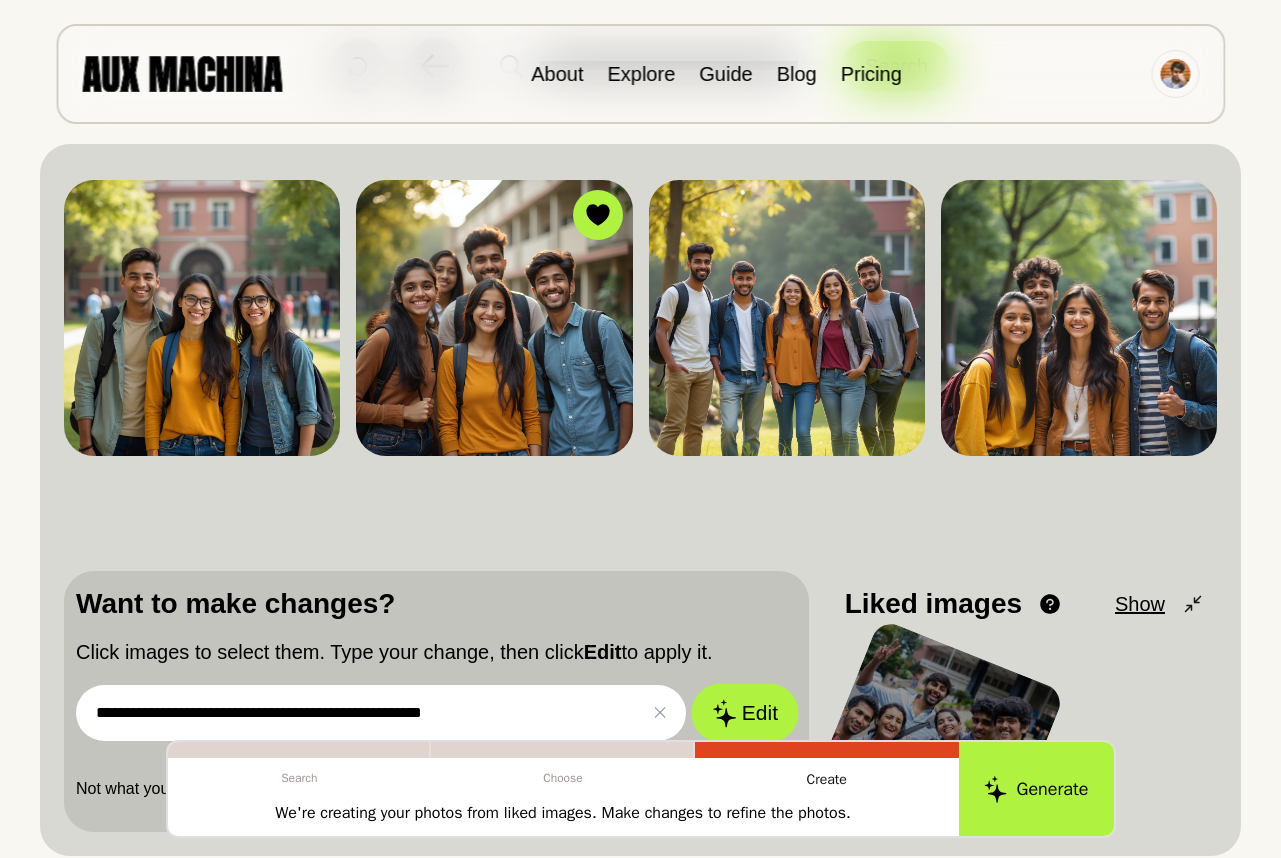 click on "Edit" at bounding box center (746, 713) 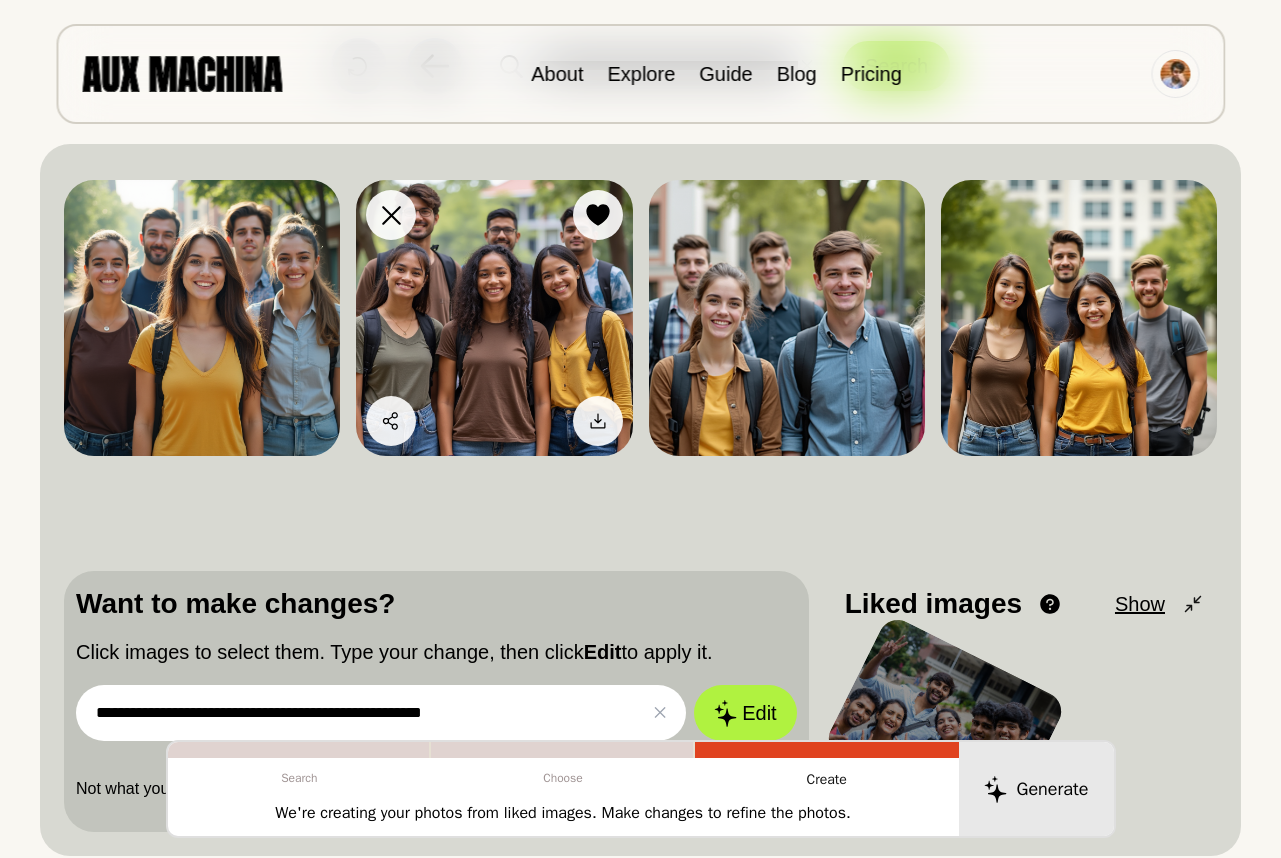 click at bounding box center [494, 318] 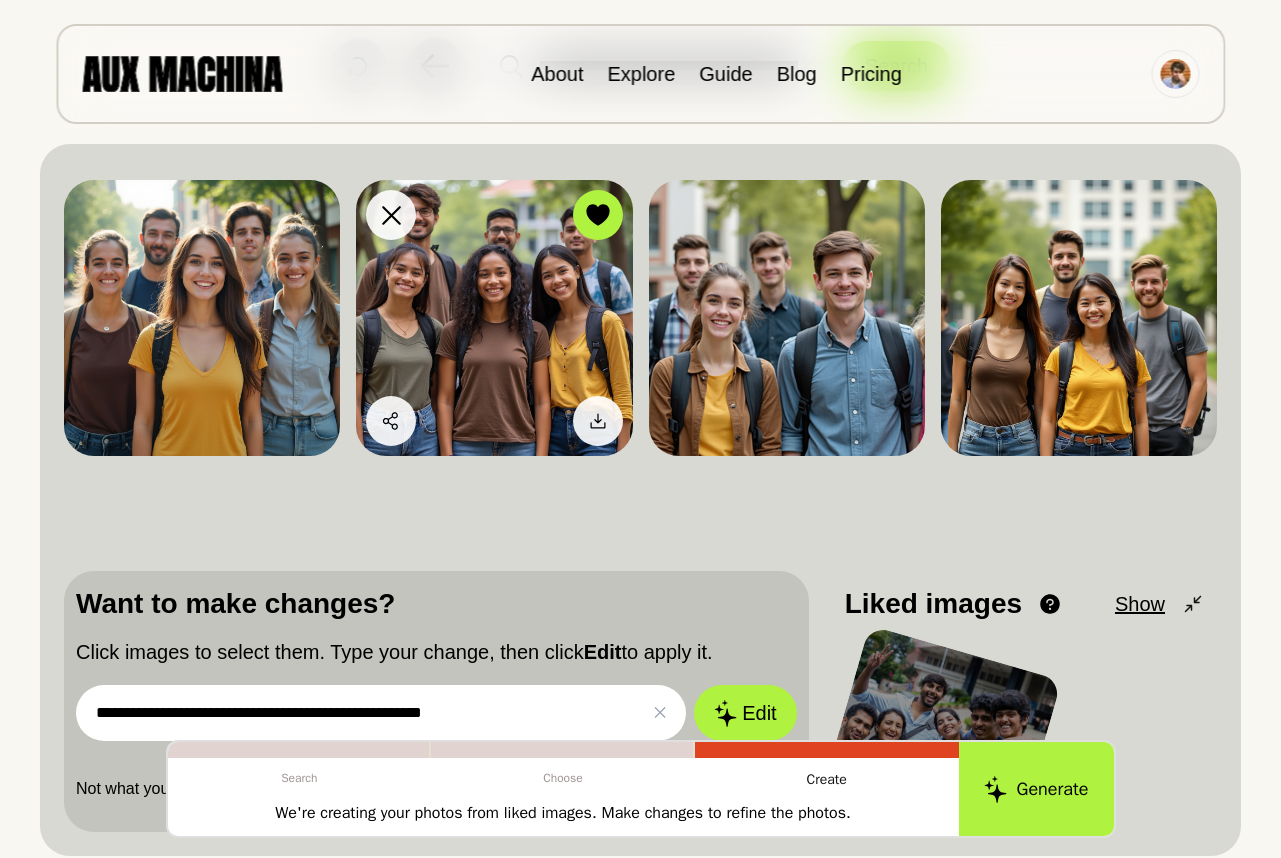 click at bounding box center [494, 318] 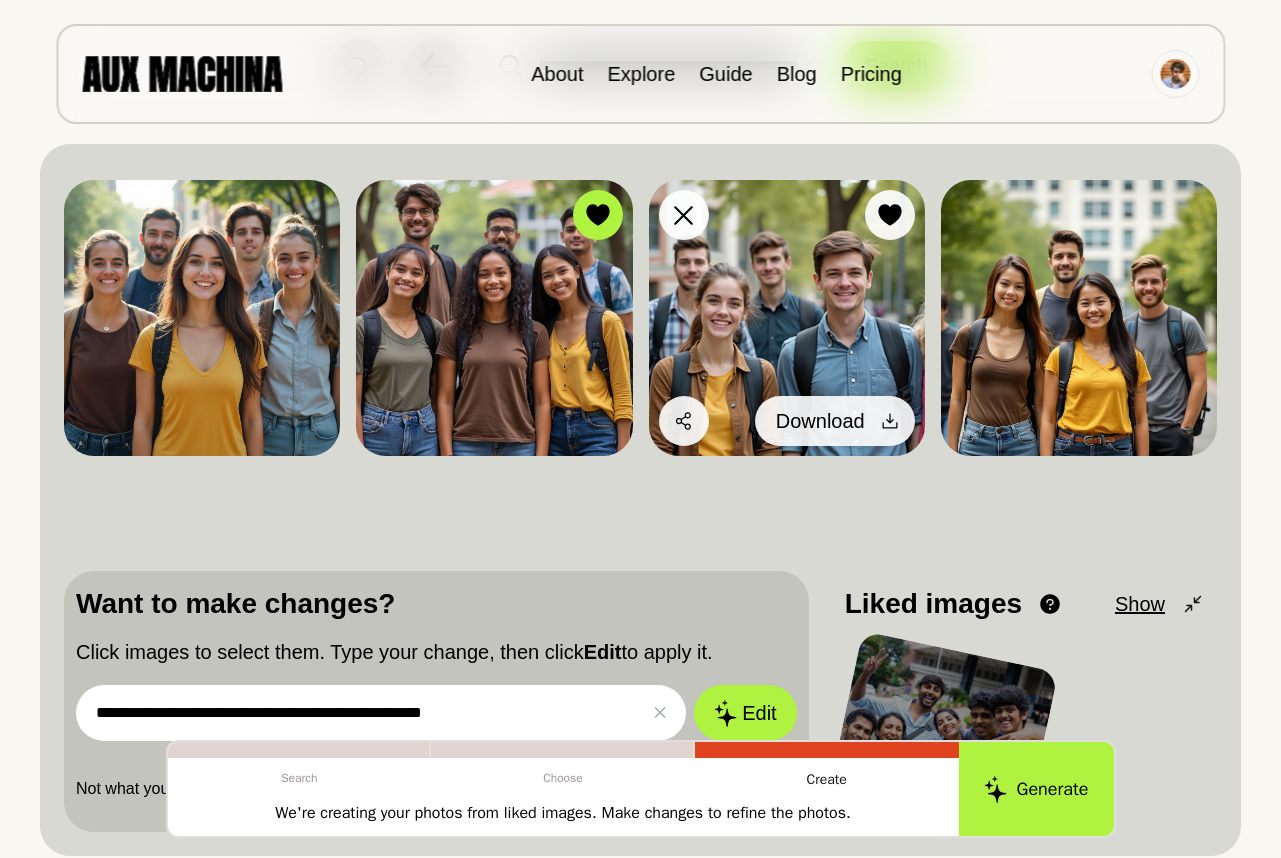 click 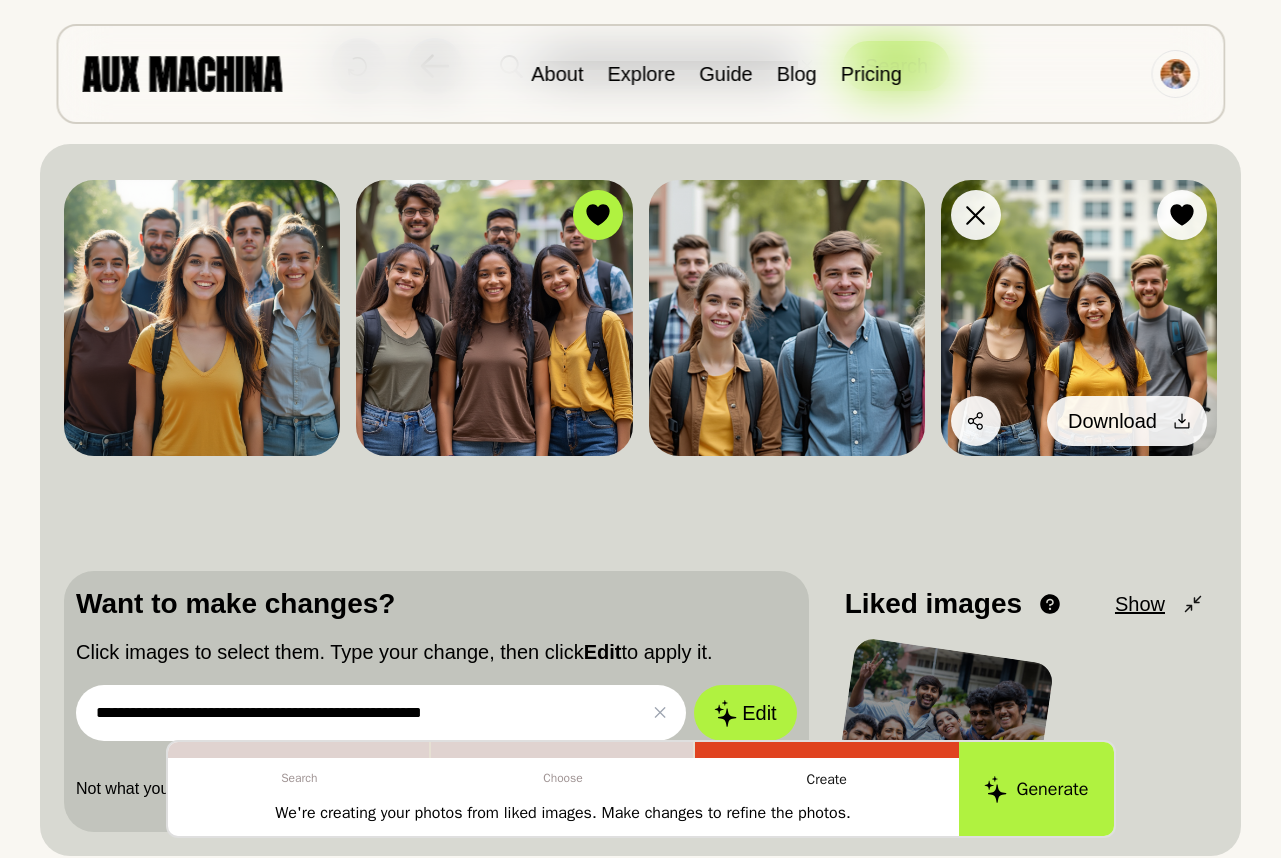 click 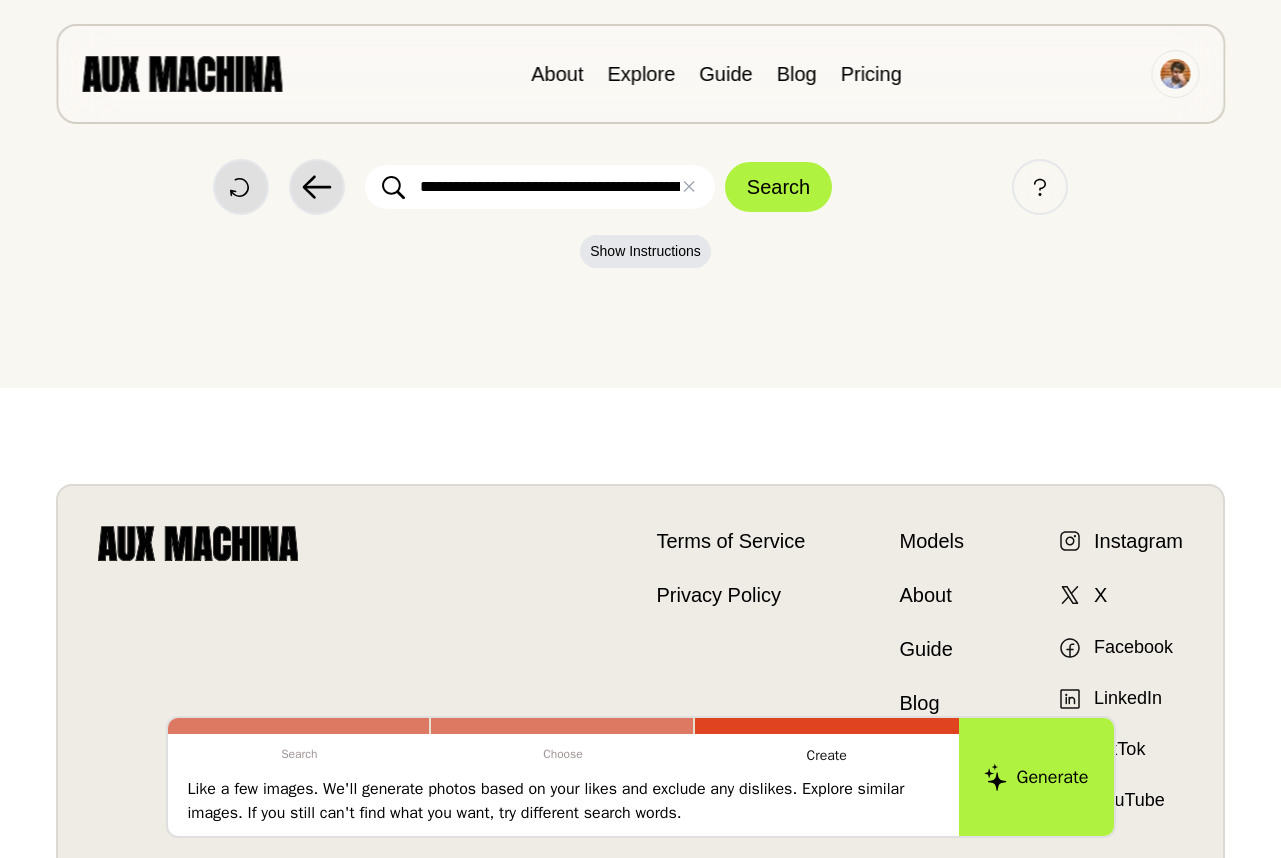 scroll, scrollTop: 0, scrollLeft: 0, axis: both 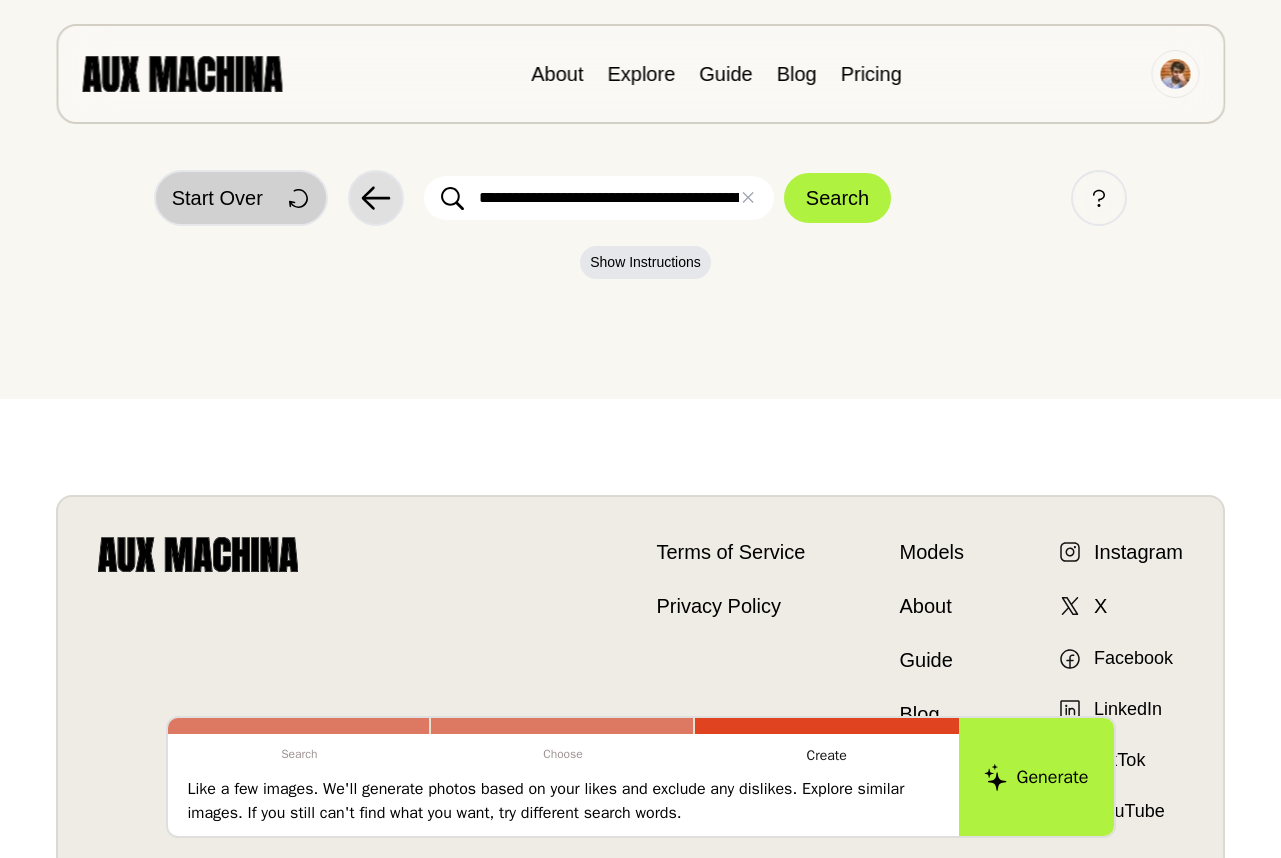 click on "Start Over" at bounding box center [217, 198] 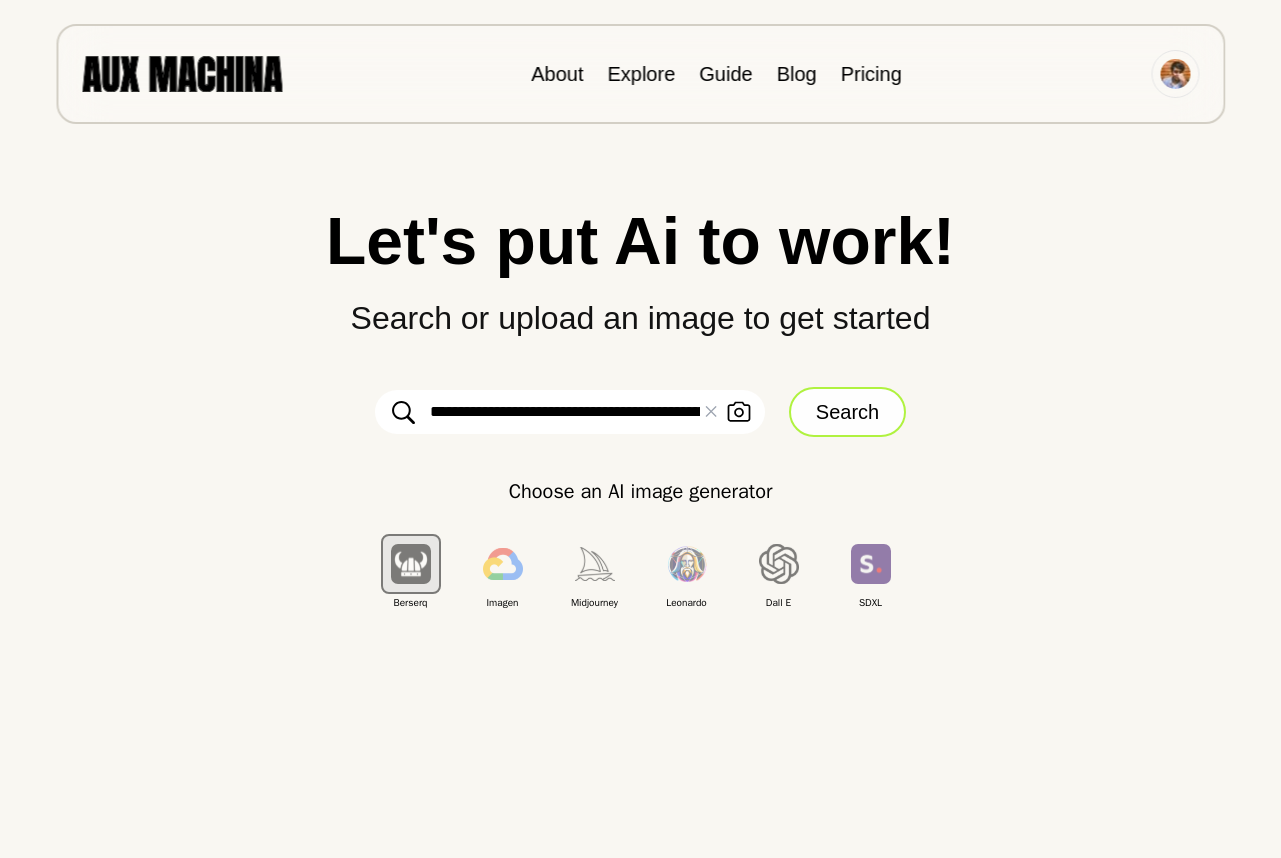 click on "Search" at bounding box center [847, 412] 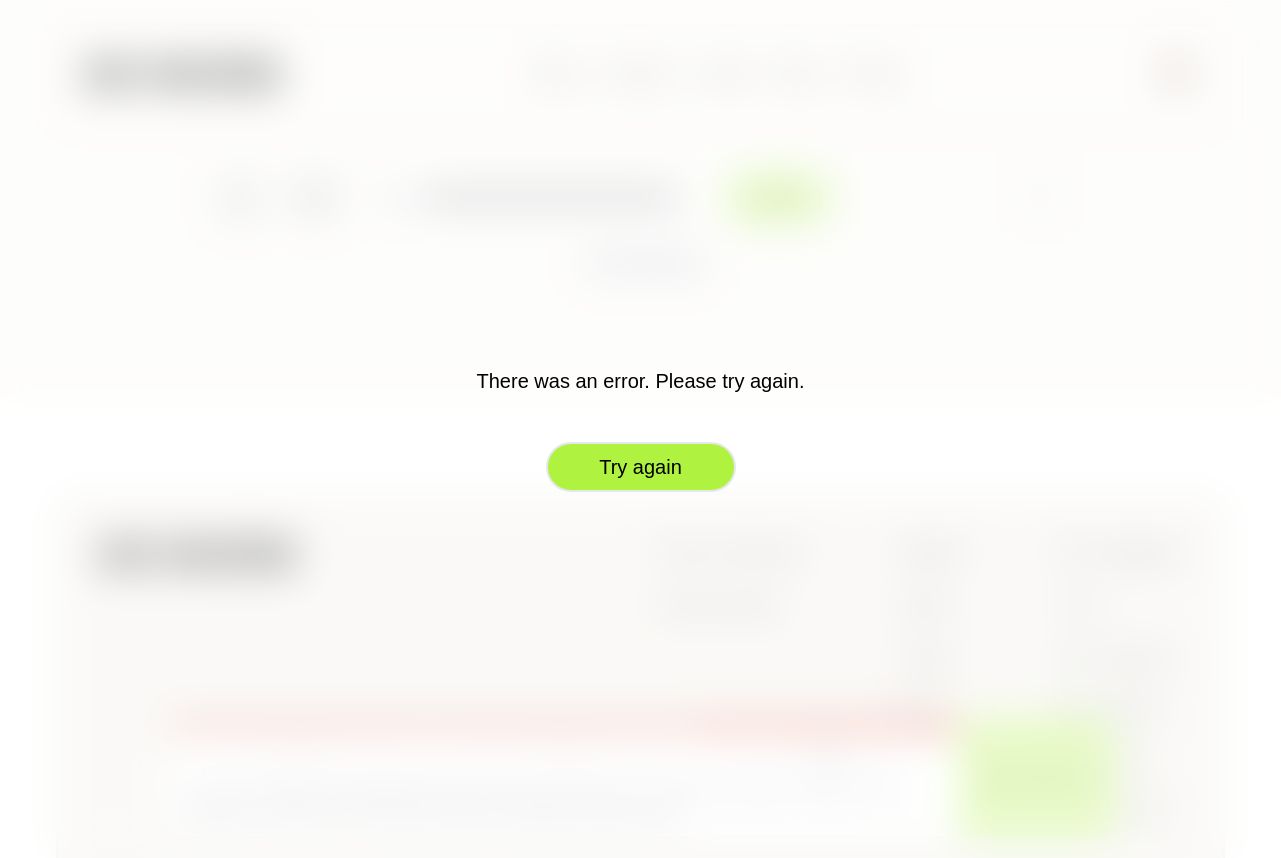 click on "Try again" at bounding box center (641, 467) 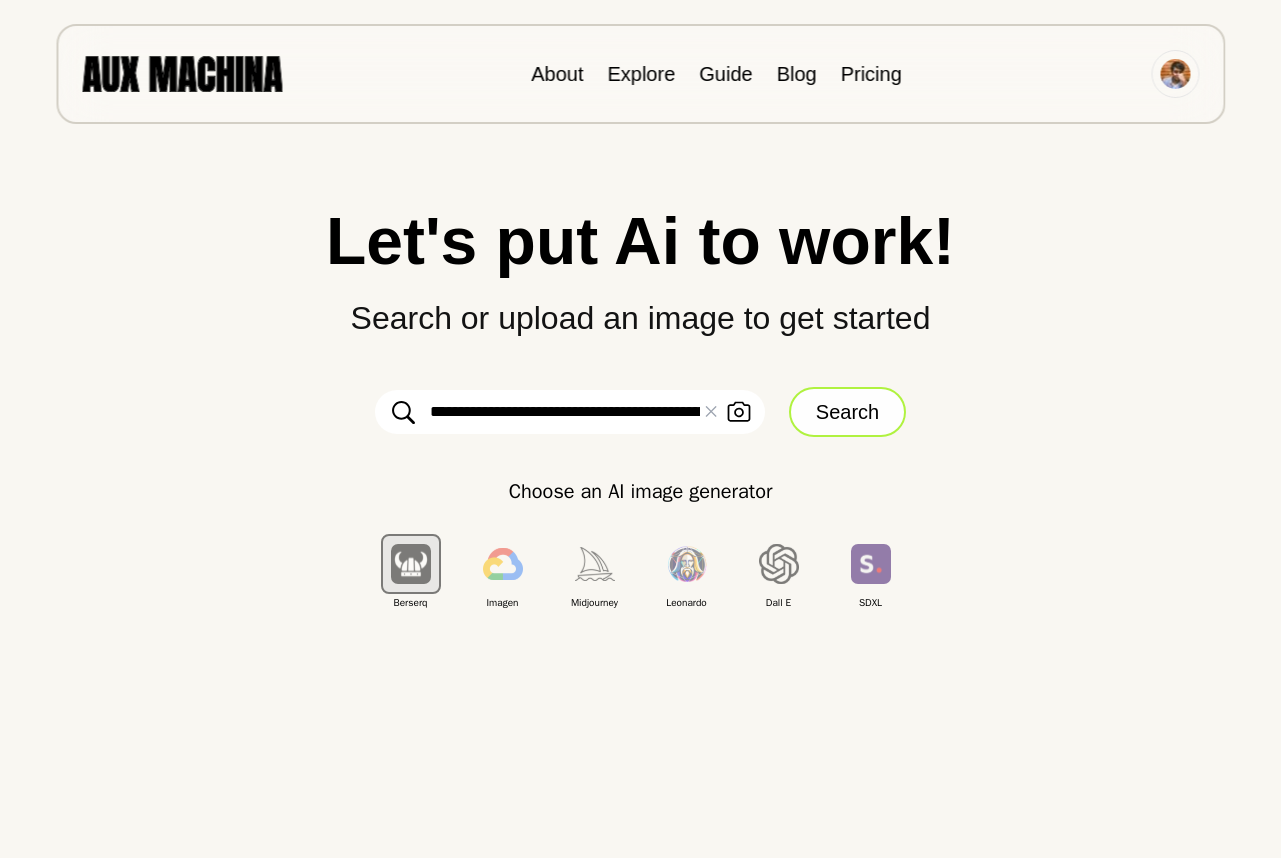 click on "Search" at bounding box center [847, 412] 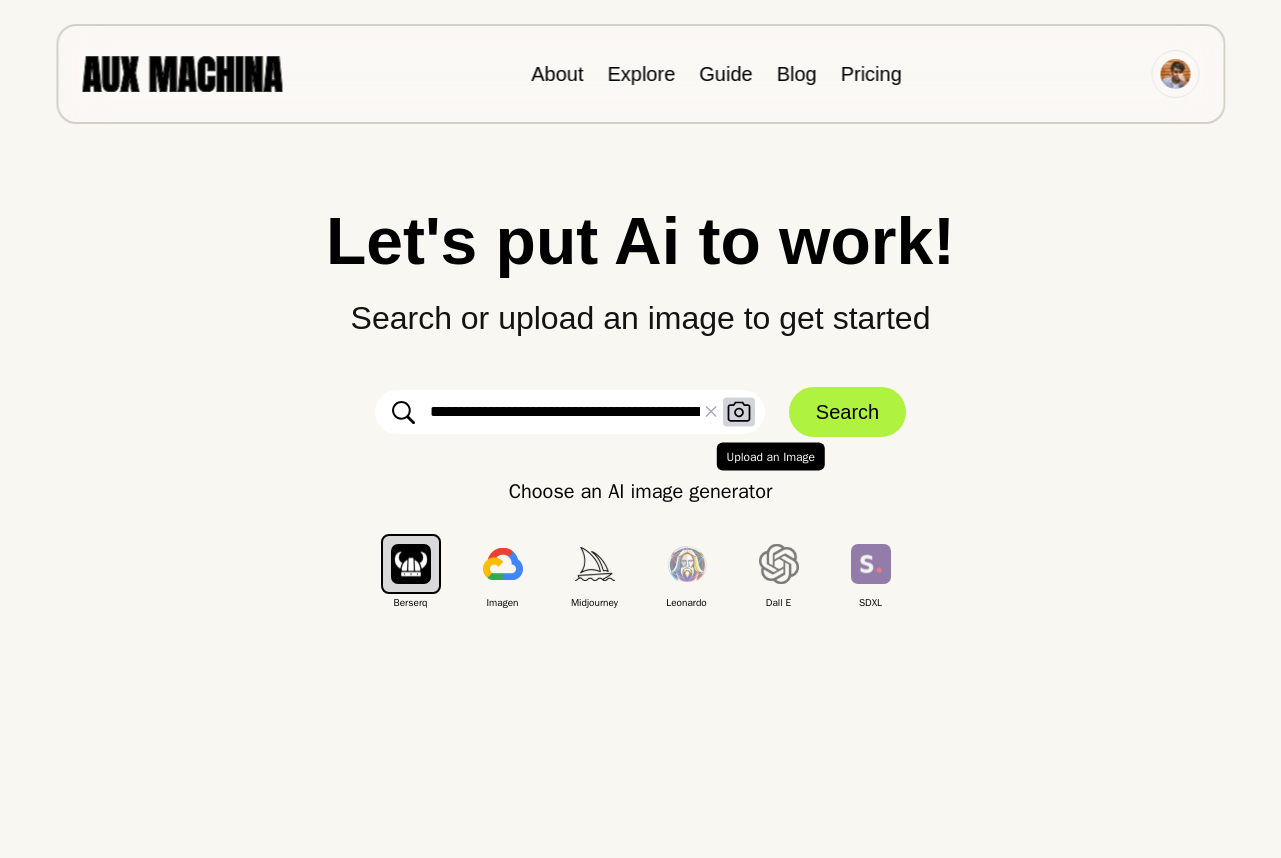 click 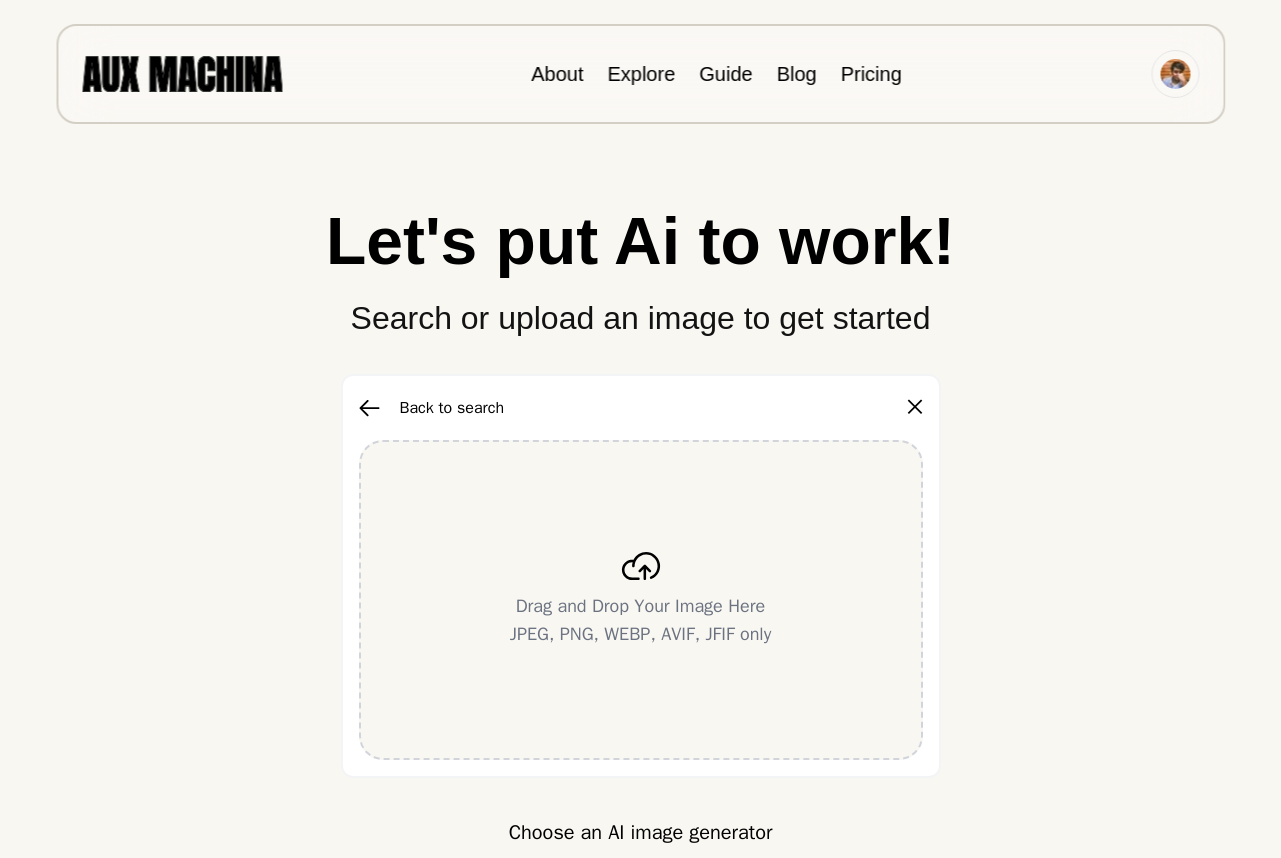 click on "Drag and Drop Your Image Here JPEG, PNG, WEBP, AVIF, JFIF only" at bounding box center [641, 600] 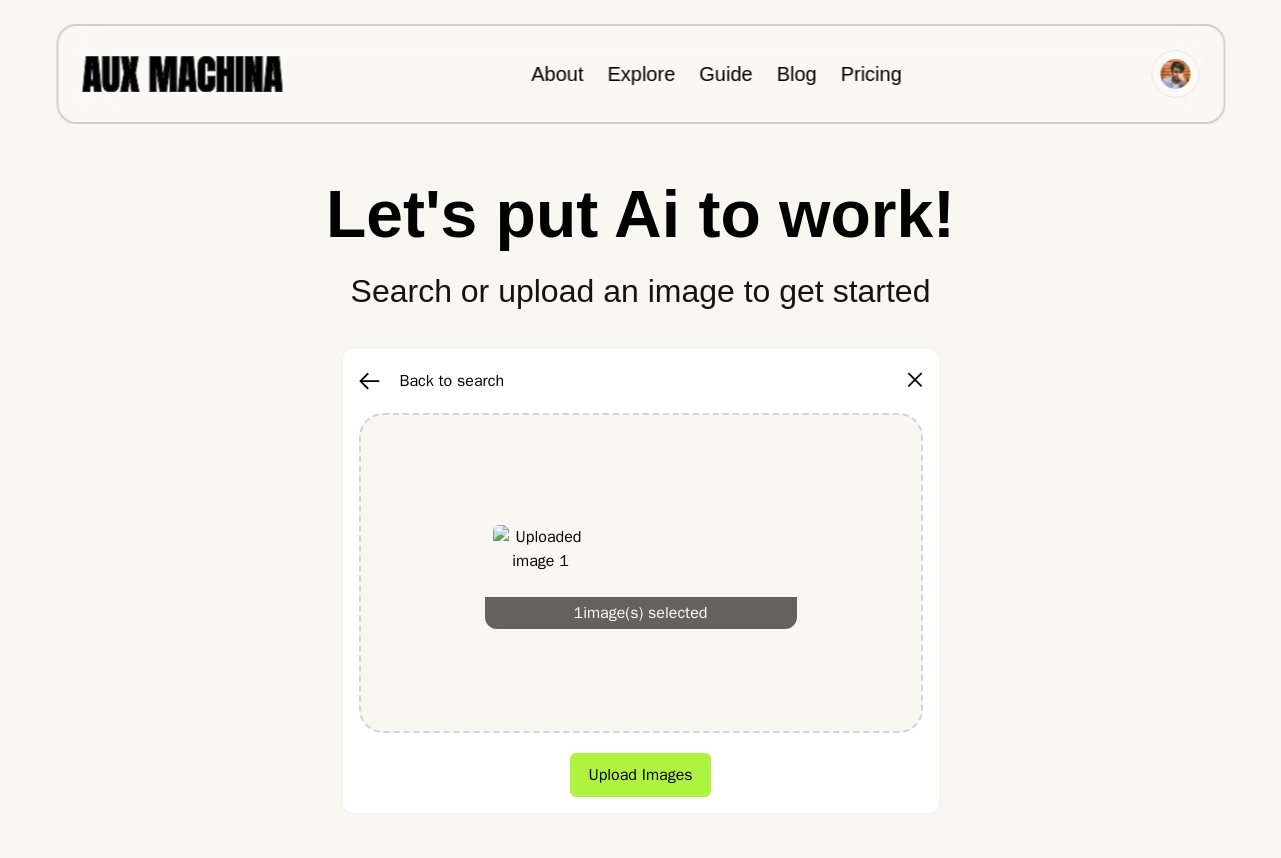 scroll, scrollTop: 71, scrollLeft: 0, axis: vertical 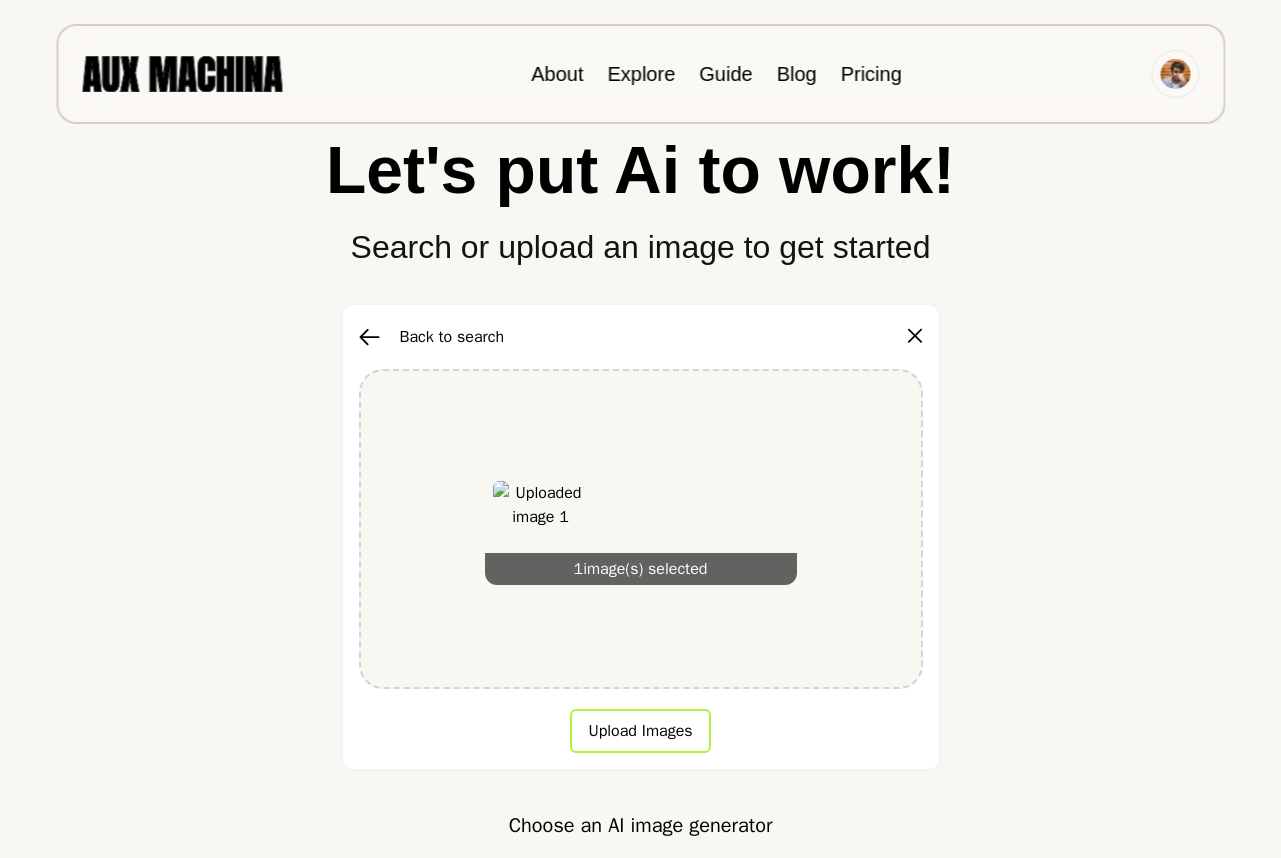 click on "Upload Images" at bounding box center [640, 731] 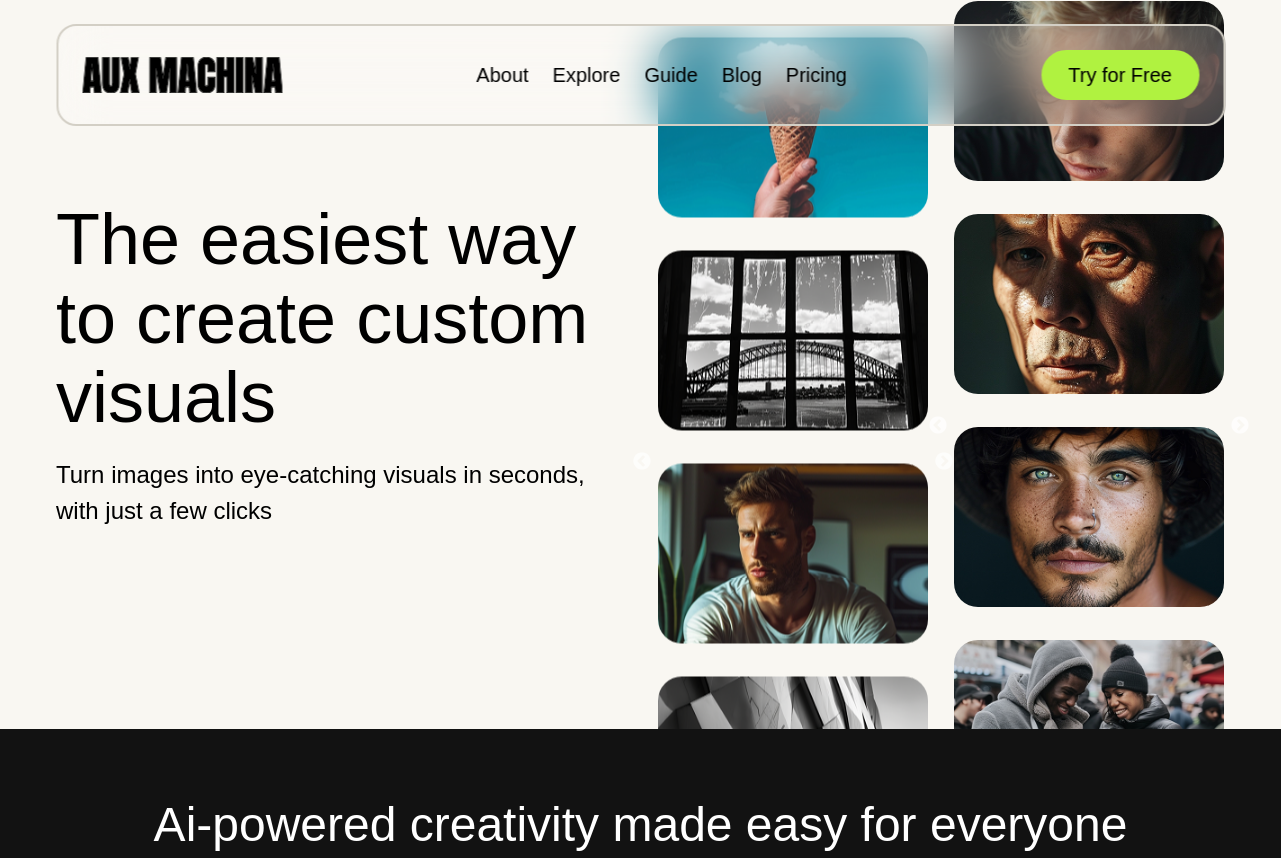 scroll, scrollTop: 0, scrollLeft: 0, axis: both 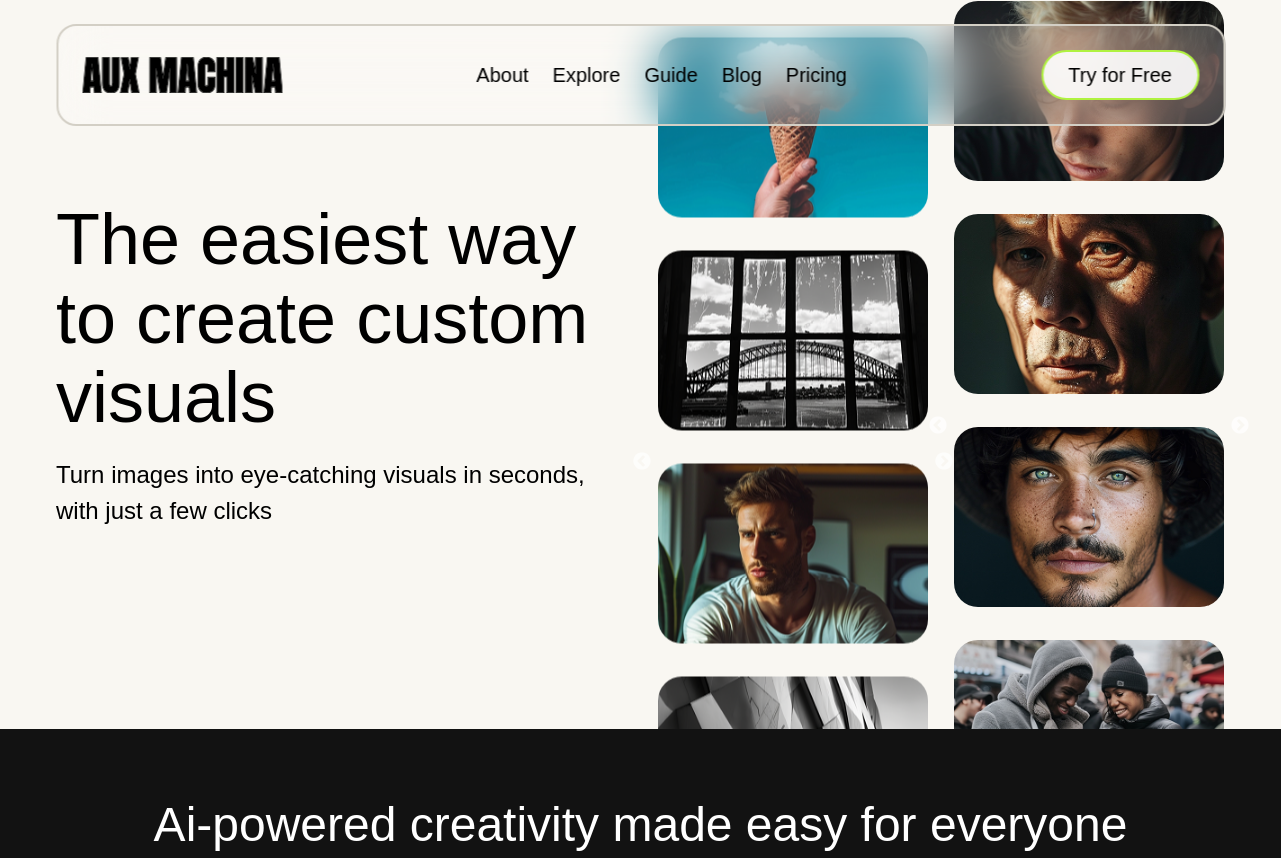 click on "Try for Free" at bounding box center (1120, 75) 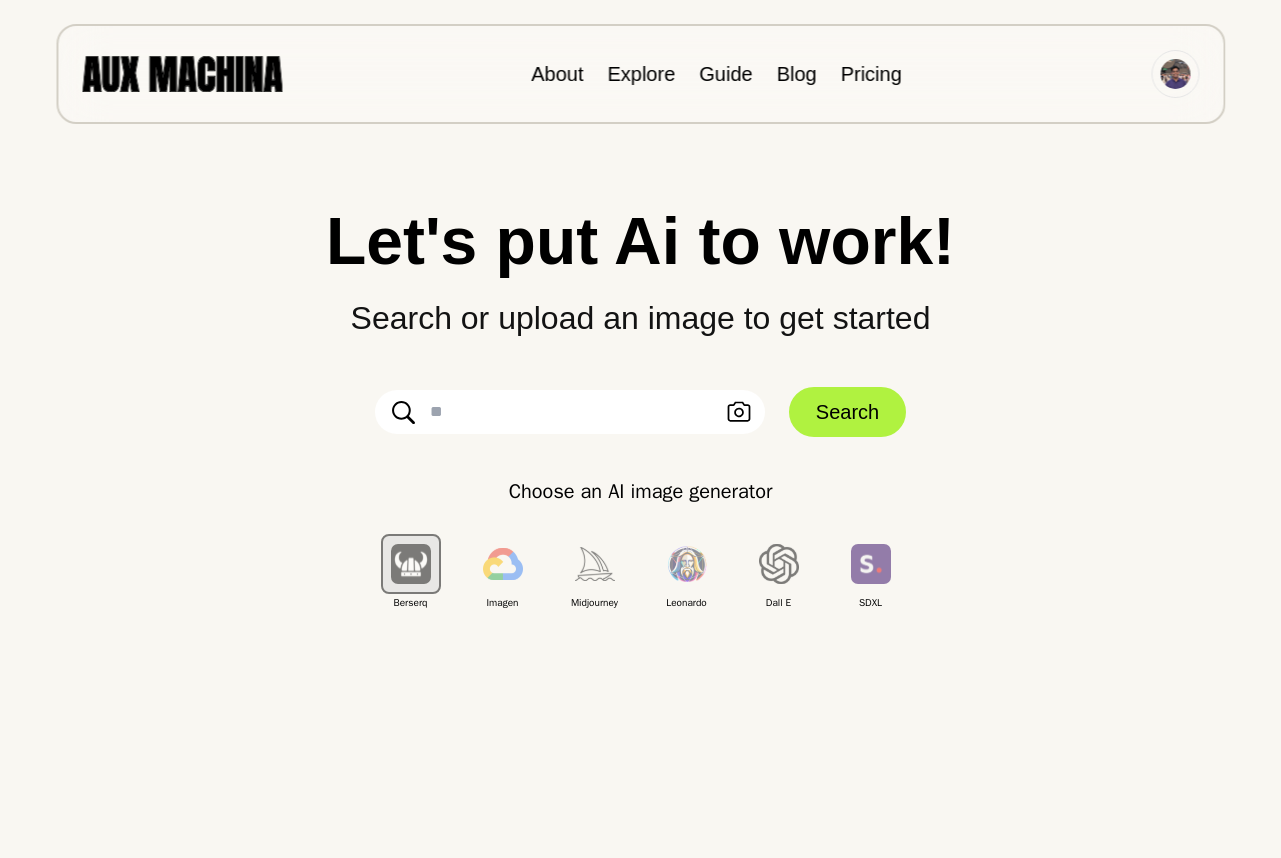 scroll, scrollTop: 0, scrollLeft: 0, axis: both 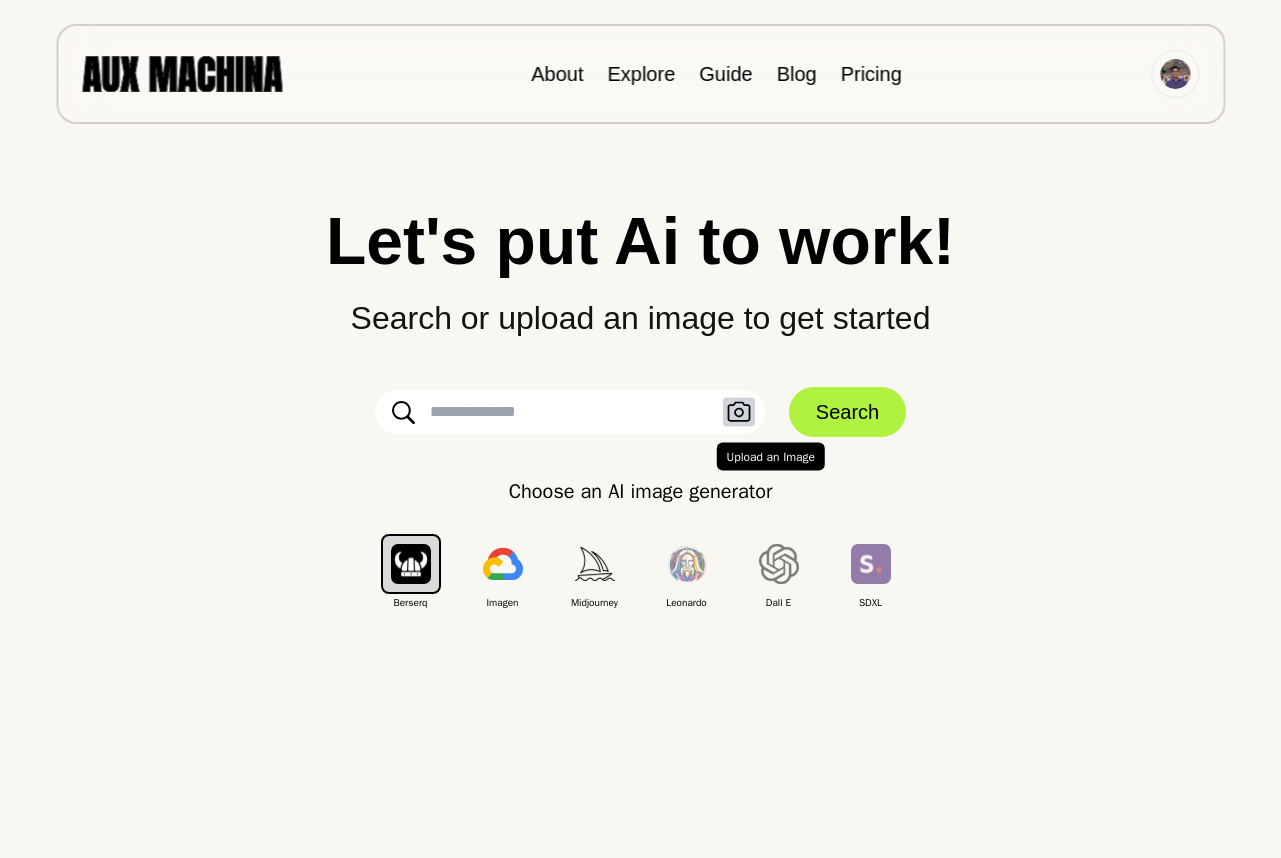 click 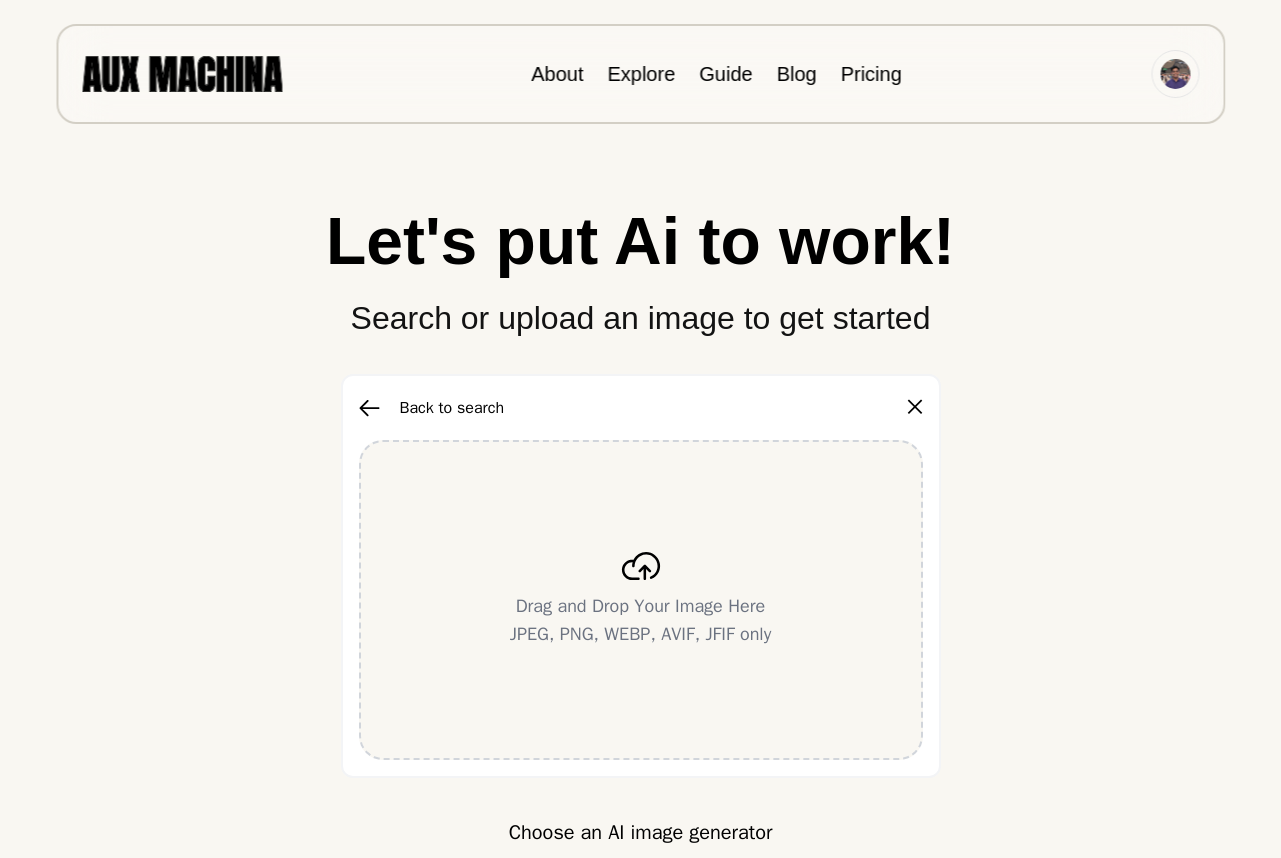 click on "Drag and Drop Your Image Here JPEG, PNG, WEBP, AVIF, JFIF only" at bounding box center [641, 600] 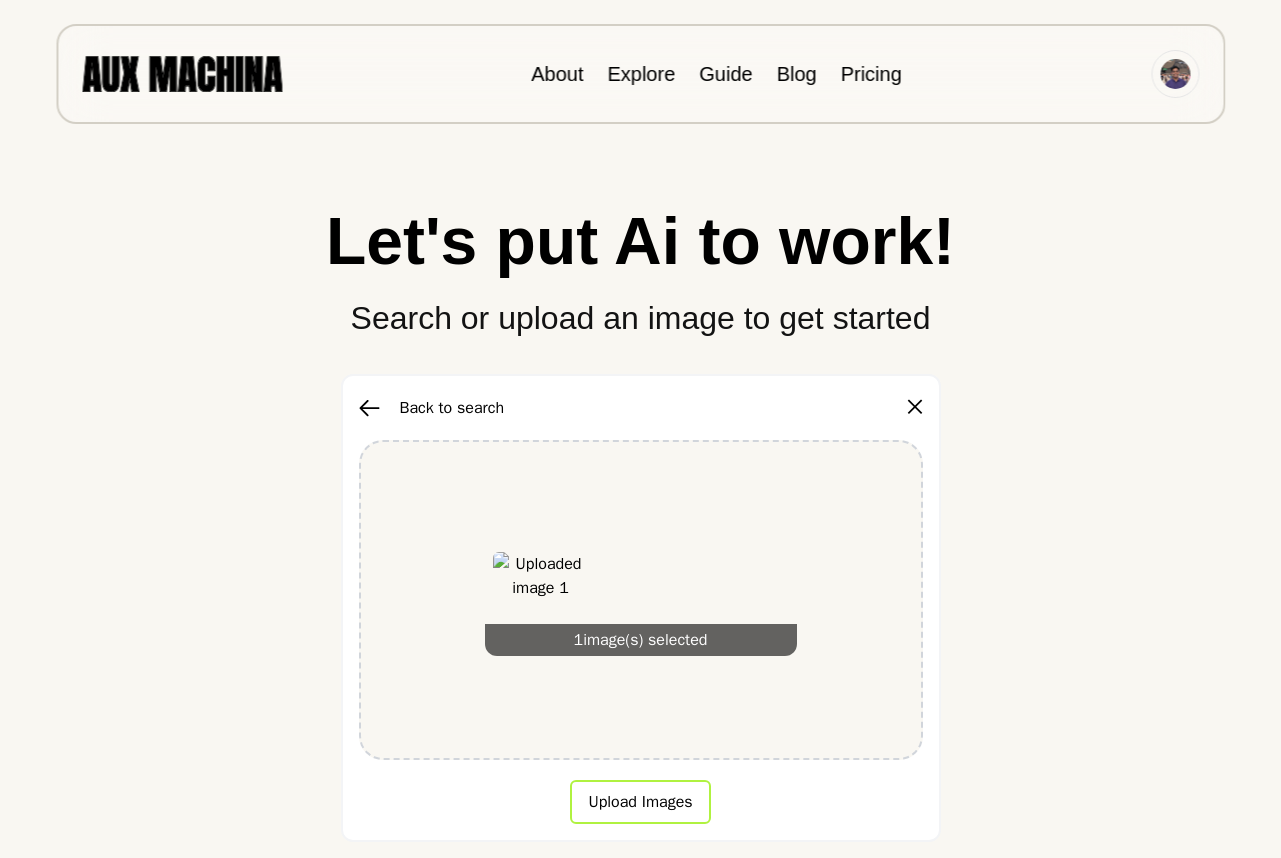 click on "Upload Images" at bounding box center (640, 802) 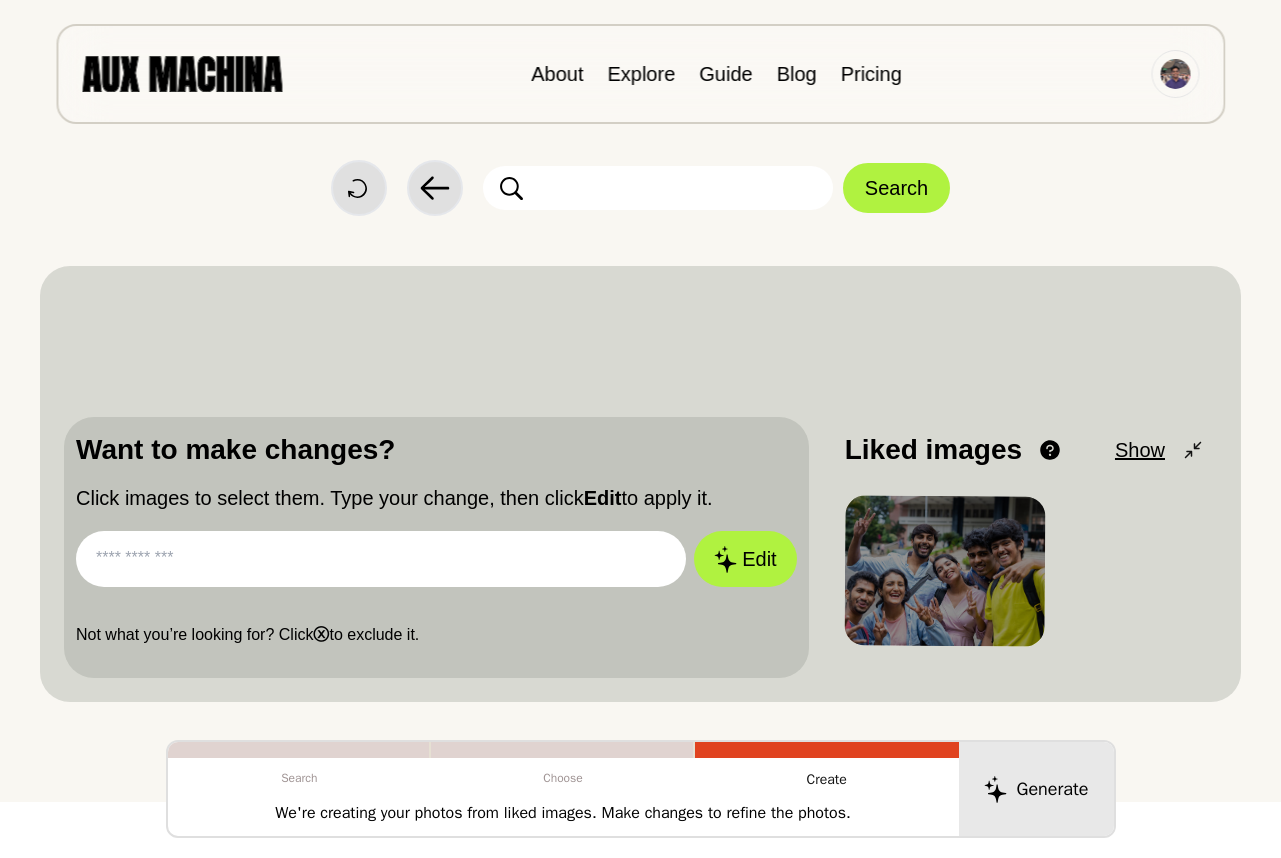 scroll, scrollTop: 0, scrollLeft: 0, axis: both 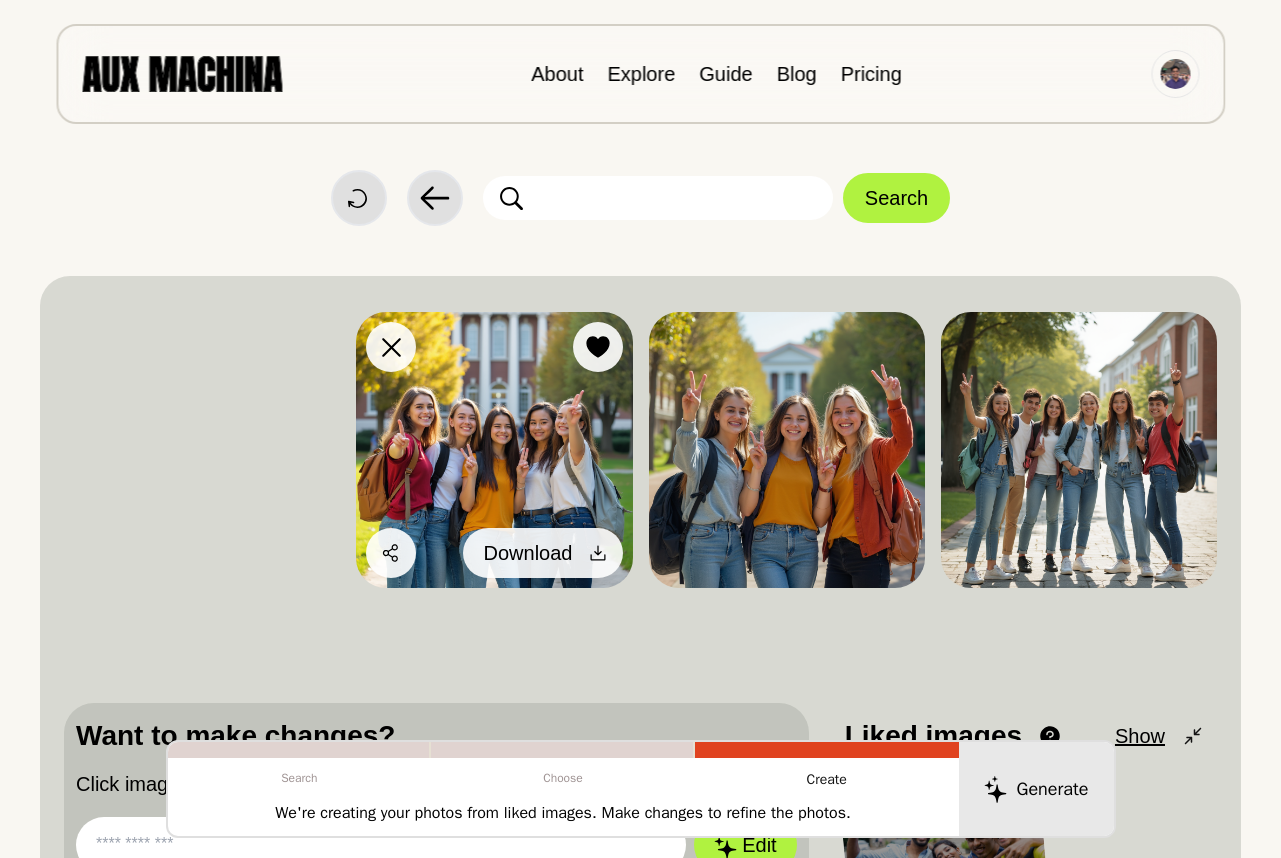 click at bounding box center (598, 553) 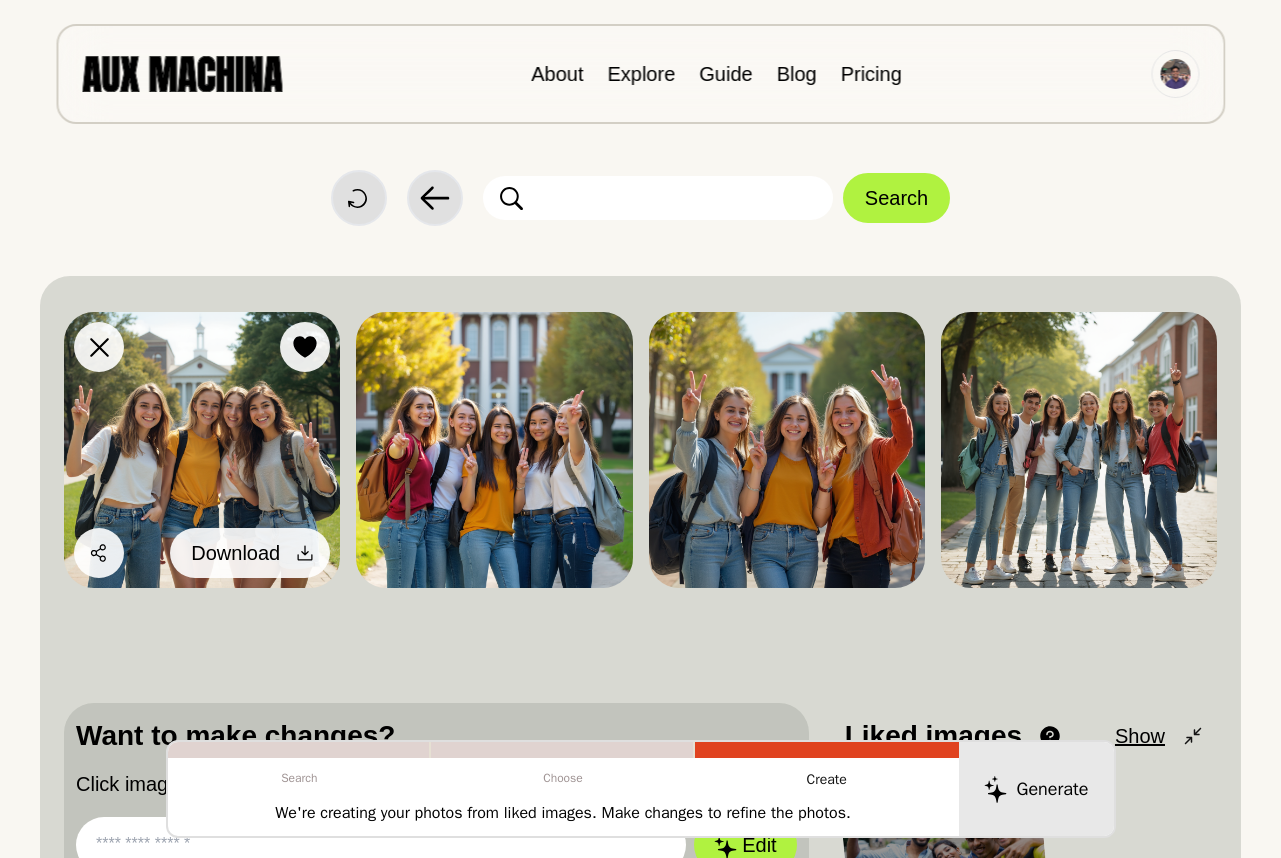 click at bounding box center [305, 553] 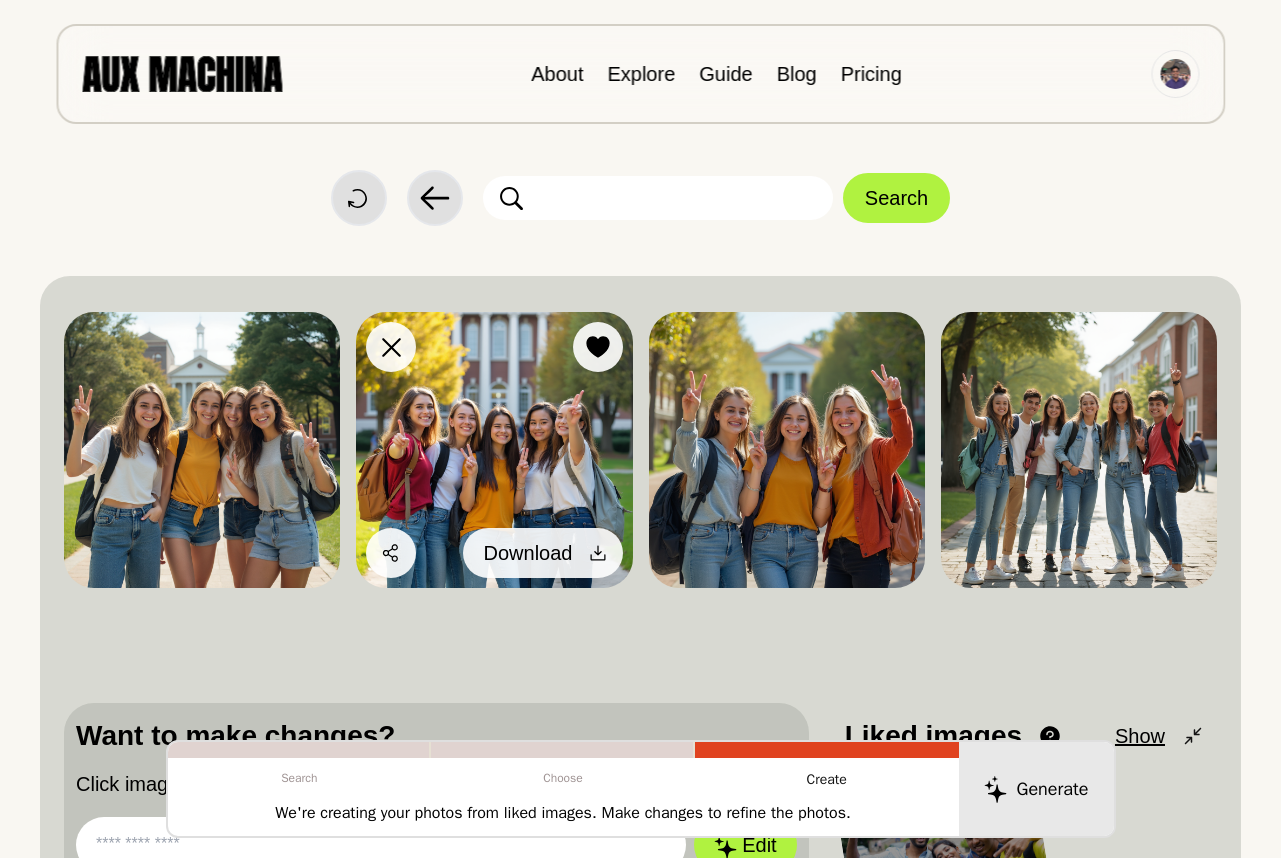 click 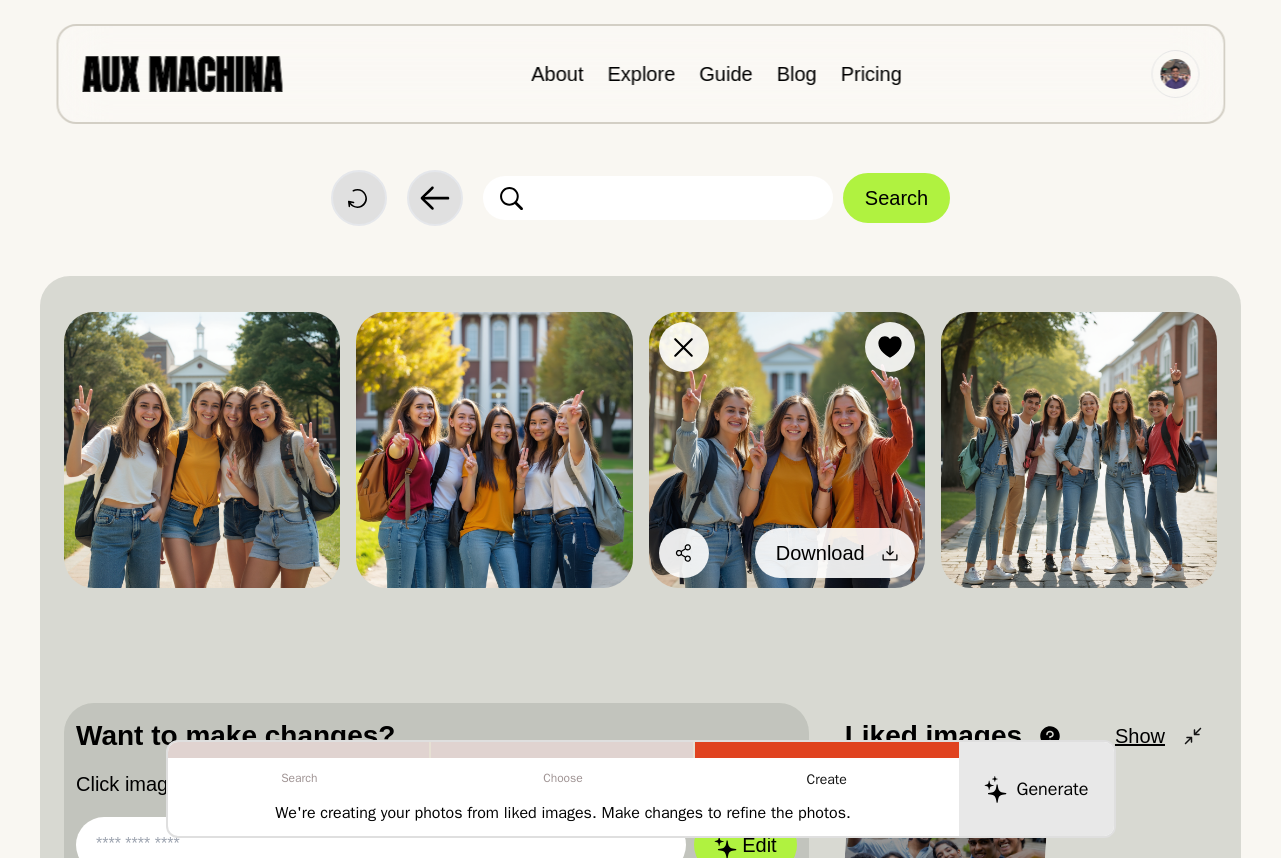 click at bounding box center [890, 553] 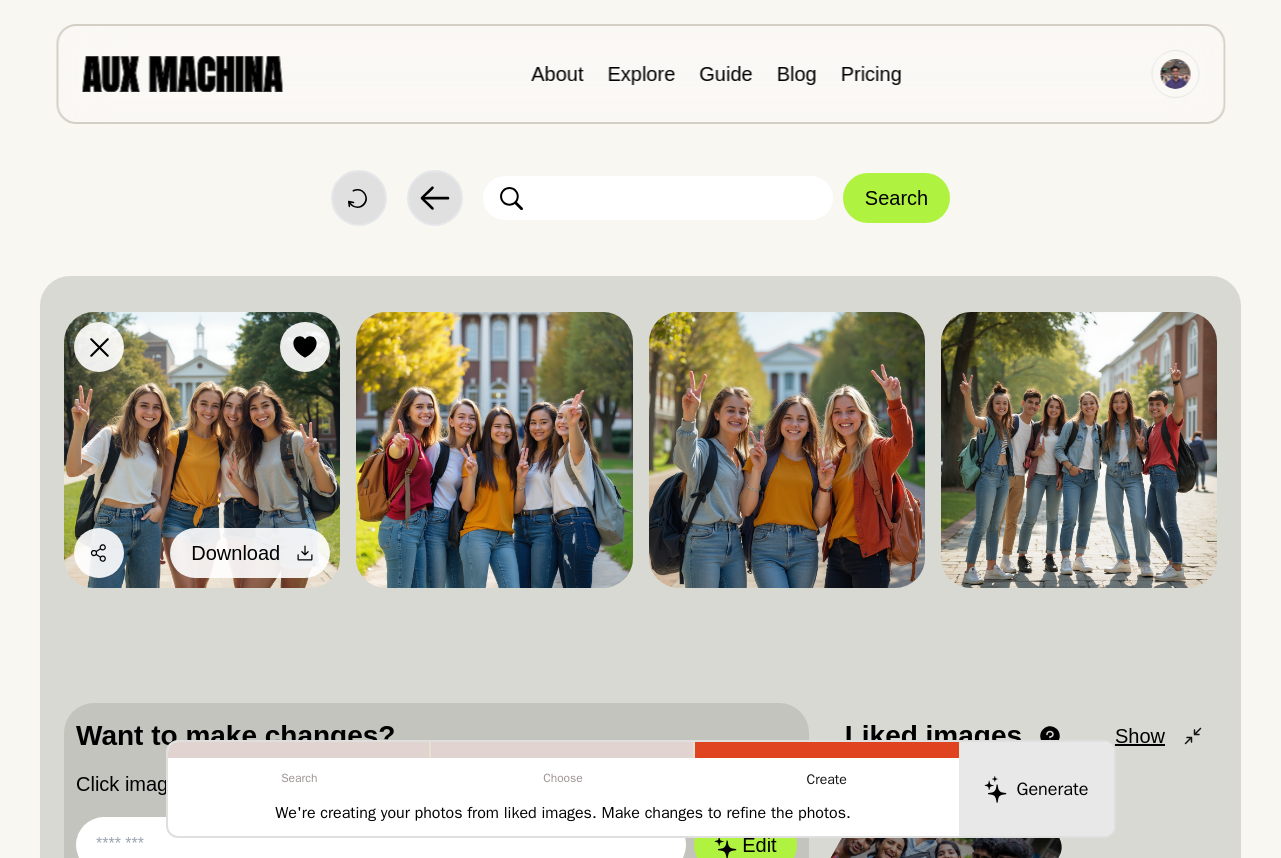 click at bounding box center [305, 553] 